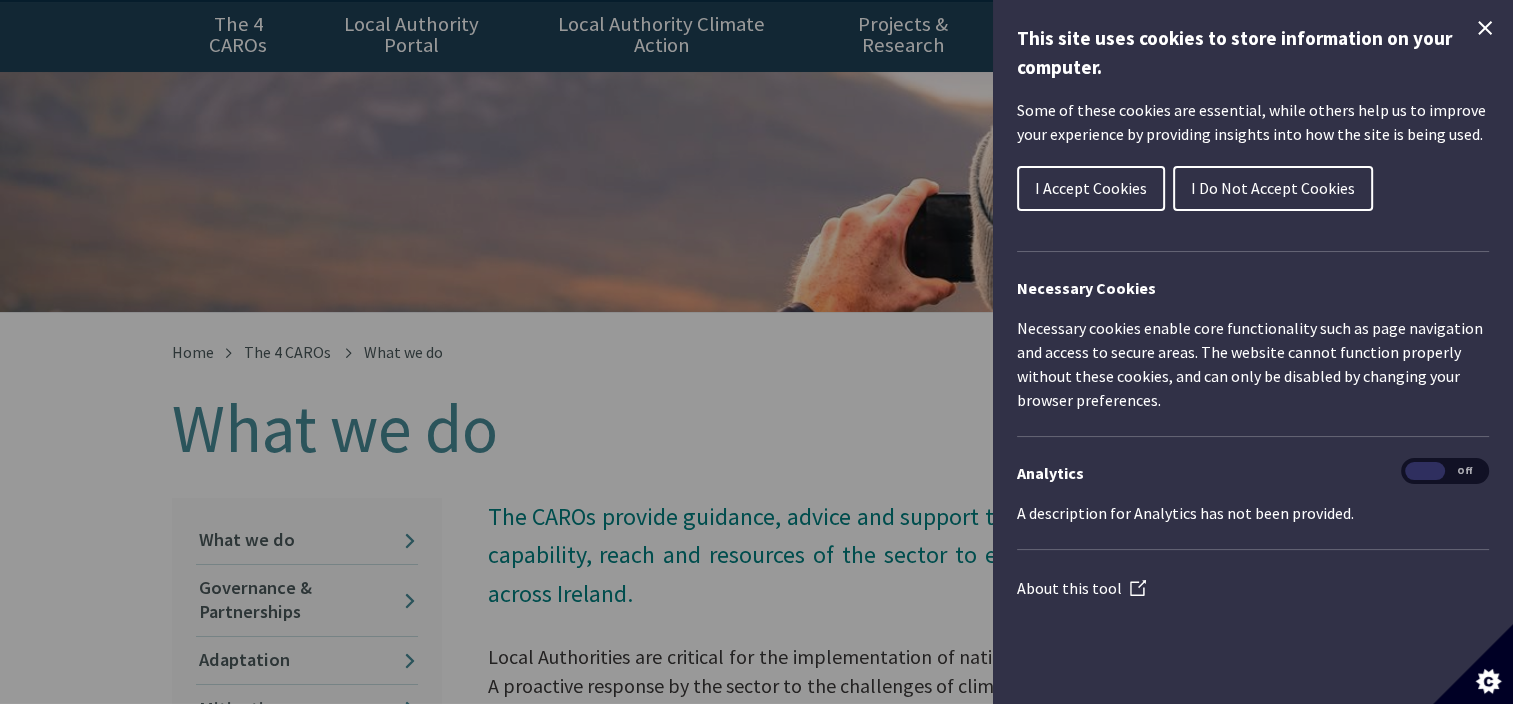 scroll, scrollTop: 0, scrollLeft: 0, axis: both 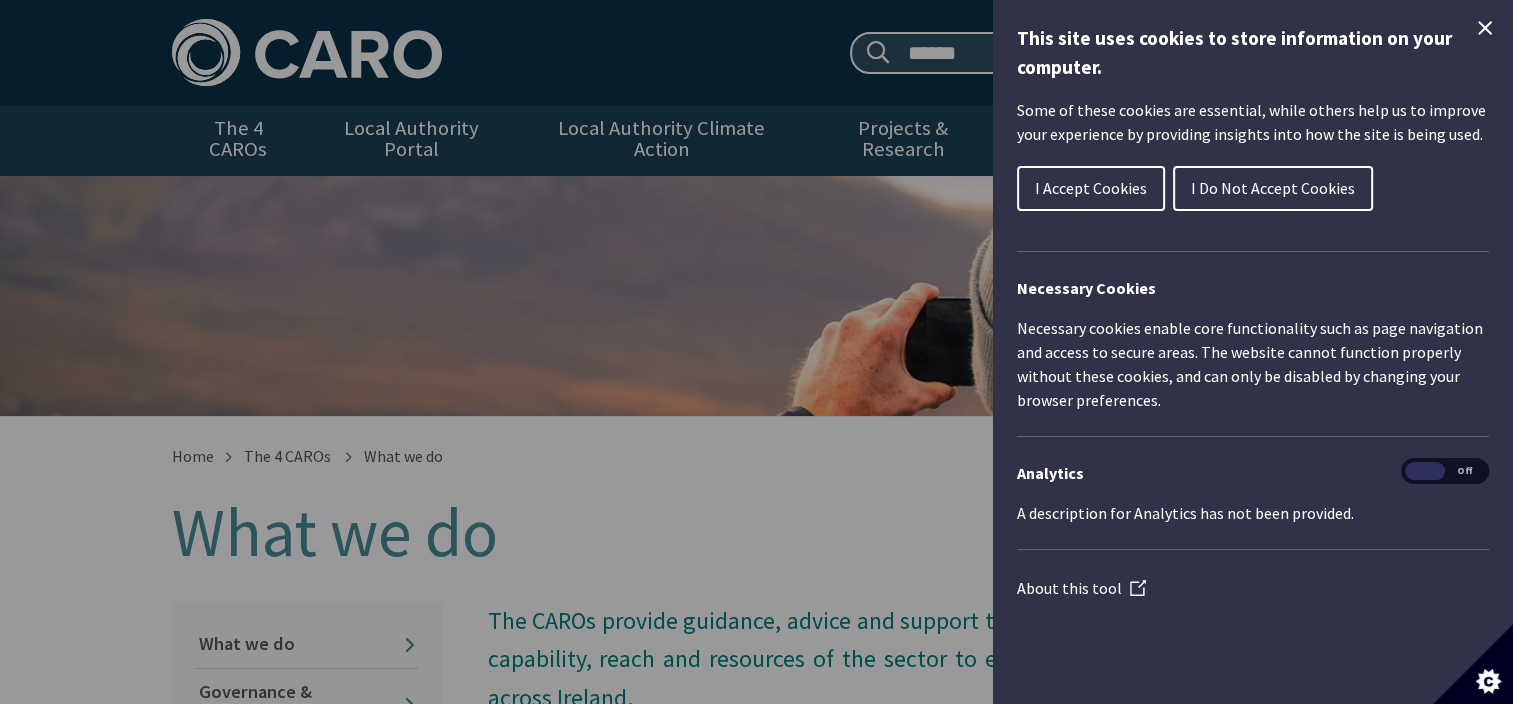 click on "I Accept Cookies" at bounding box center (1091, 188) 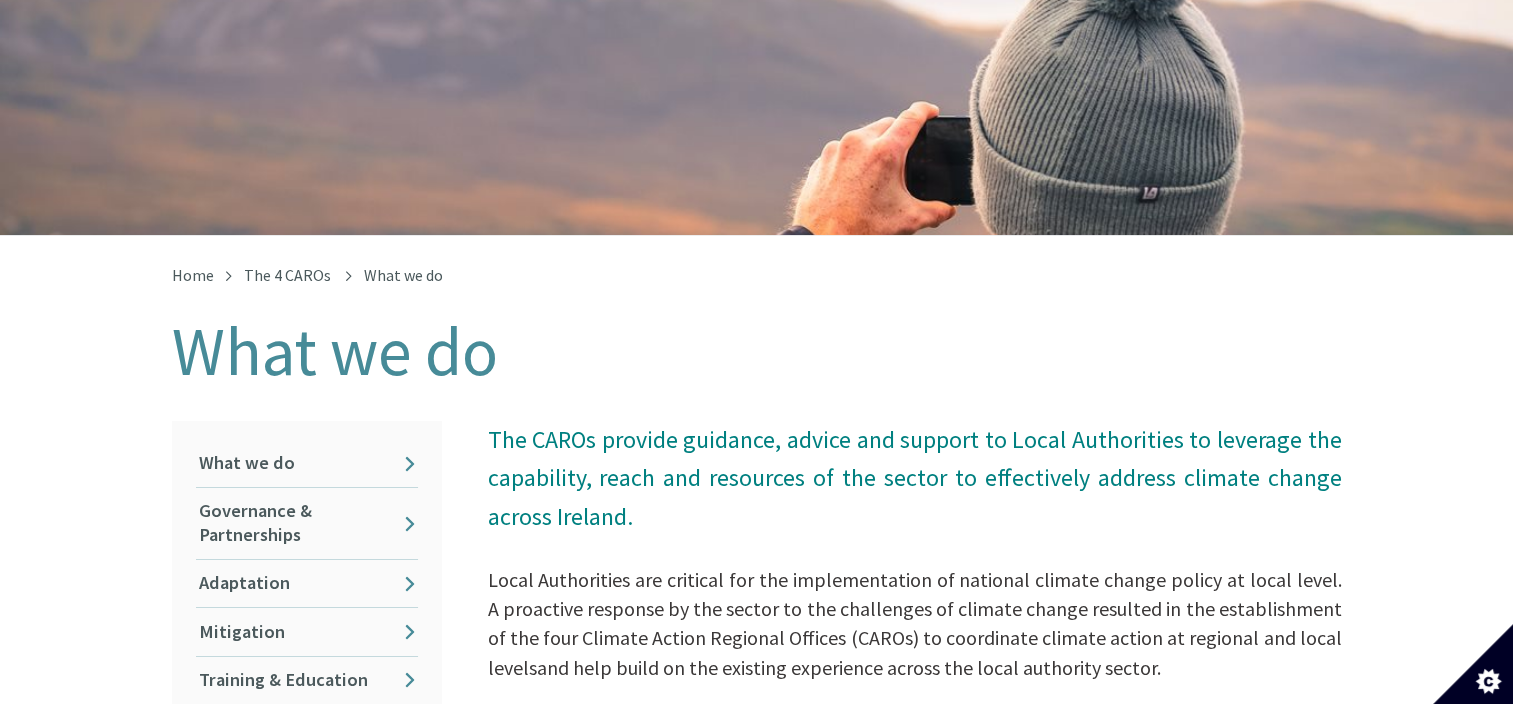scroll, scrollTop: 200, scrollLeft: 0, axis: vertical 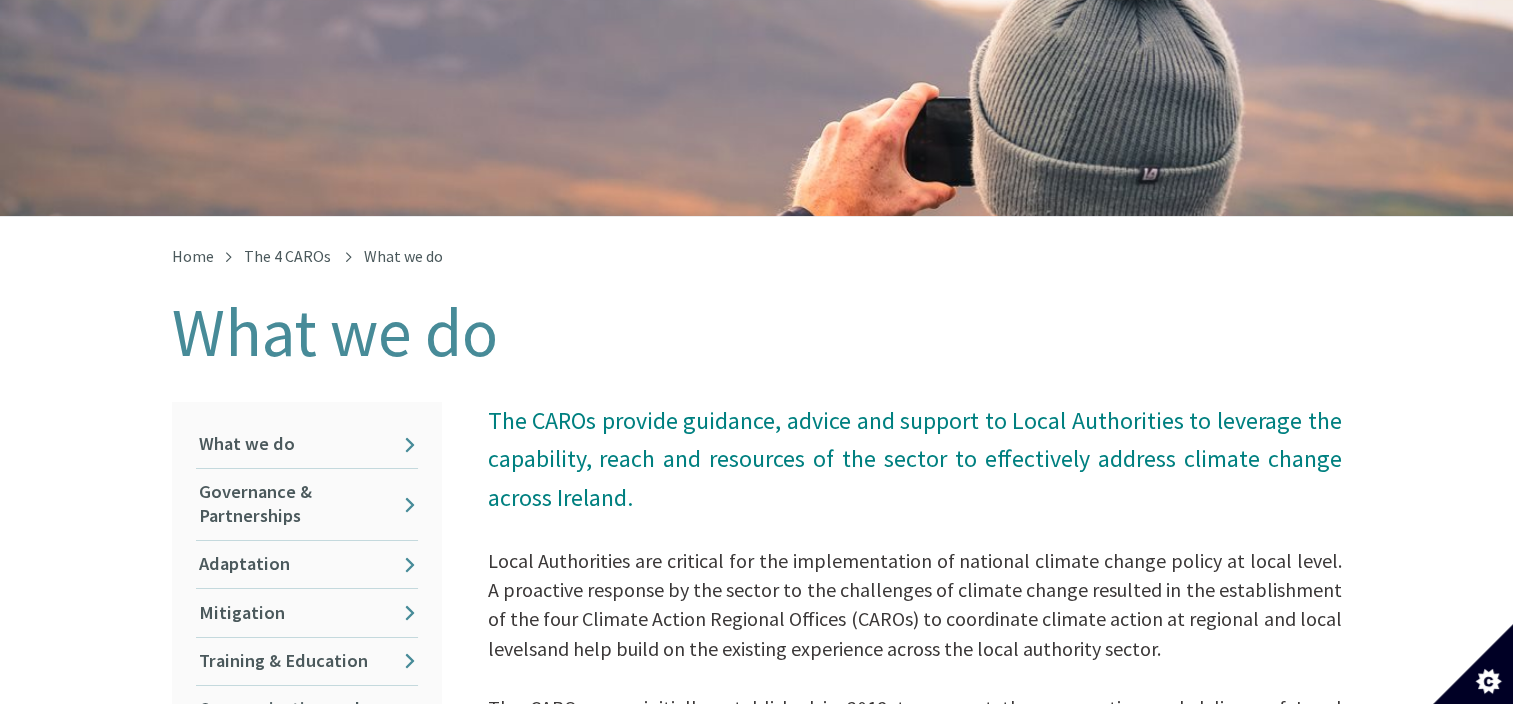 click on "Home
The 4 CAROs     What we do
What we do
In this section
What we do
Governance & Partnerships Adaptation Mitigation Training & Education Communication and Citizen Engagement Knowledge Development
The CAROs provide guidance, advice and support to Local Authorities to leverage the capability, reach and resources of the sector to effectively address climate change across Ireland.
and help build on the existing experience across the local authority sector.
The CAROs were initially established in 2018 to support the preparation and delivery of Local Authority Adaptation Strategies, enable engagement across sectoral adaptation plans and to
Charter." at bounding box center [756, 1252] 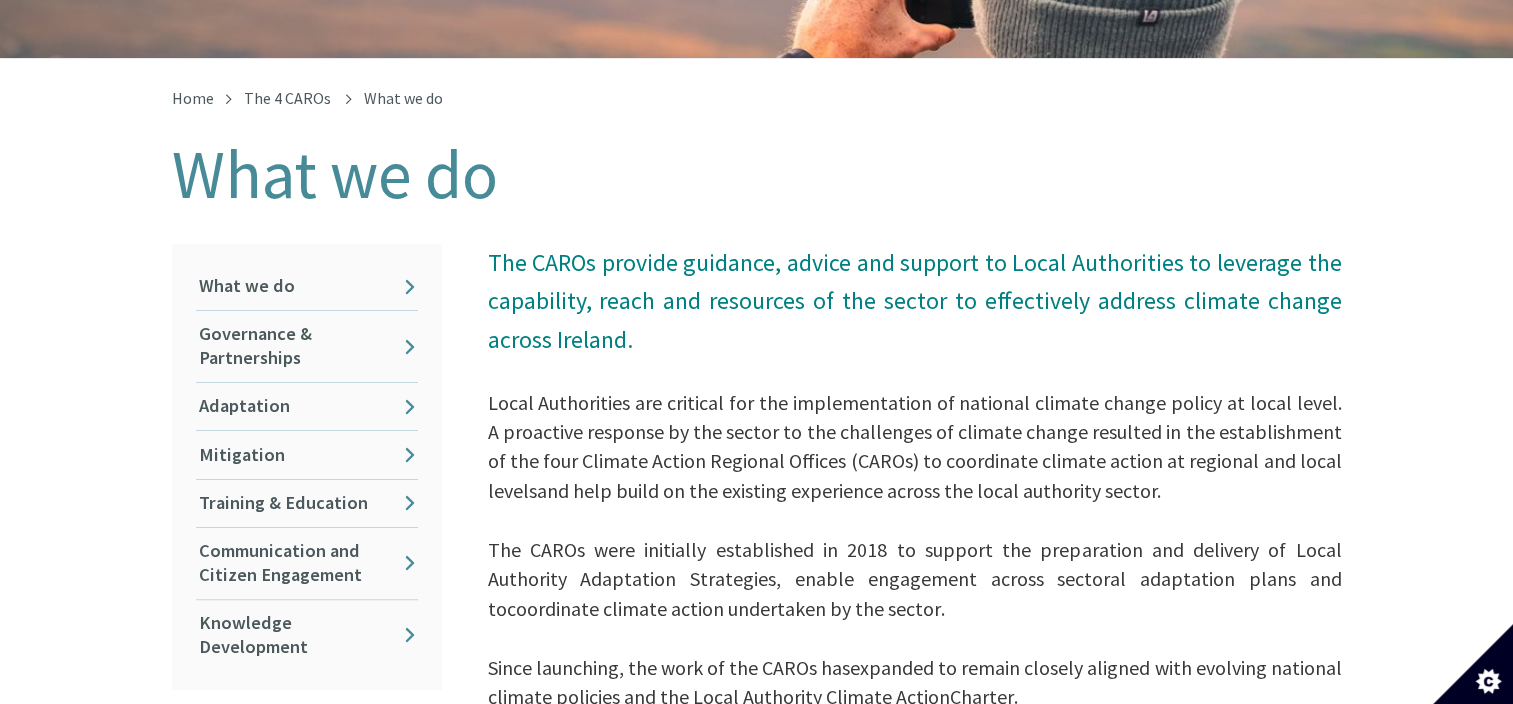 scroll, scrollTop: 400, scrollLeft: 0, axis: vertical 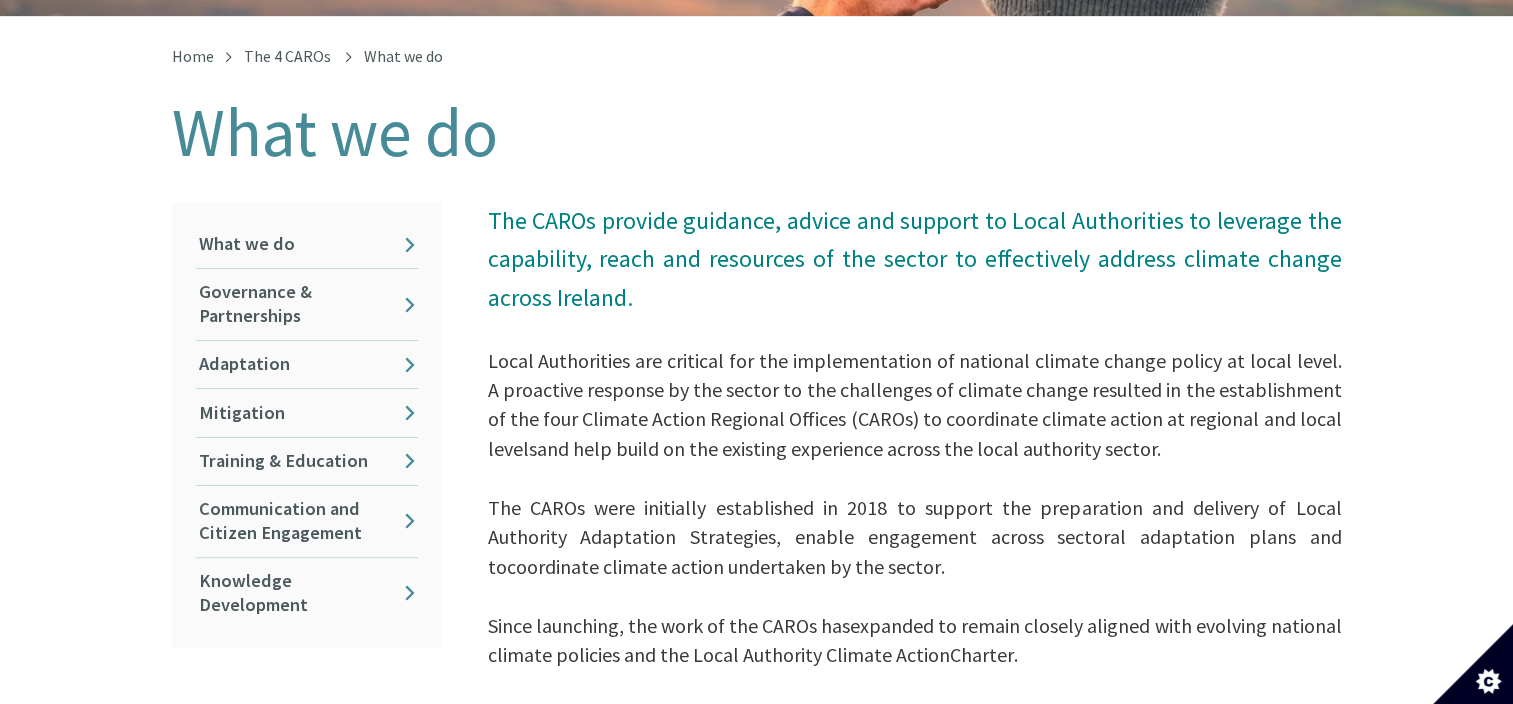 click on "Home
The 4 CAROs     What we do
What we do
In this section
What we do
Governance & Partnerships Adaptation Mitigation Training & Education Communication and Citizen Engagement Knowledge Development
The CAROs provide guidance, advice and support to Local Authorities to leverage the capability, reach and resources of the sector to effectively address climate change across Ireland.
and help build on the existing experience across the local authority sector.
The CAROs were initially established in 2018 to support the preparation and delivery of Local Authority Adaptation Strategies, enable engagement across sectoral adaptation plans and to
Charter." at bounding box center [756, 1052] 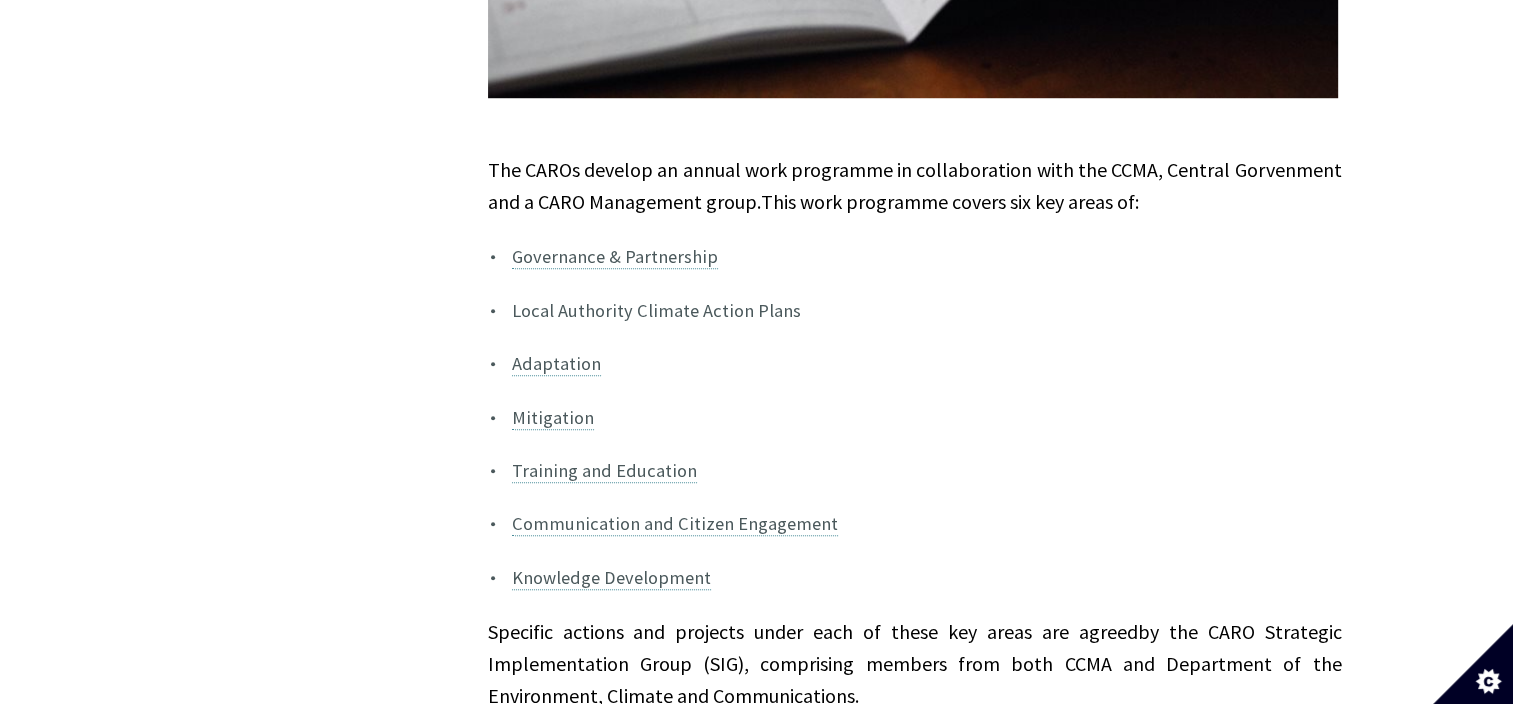 scroll, scrollTop: 1500, scrollLeft: 0, axis: vertical 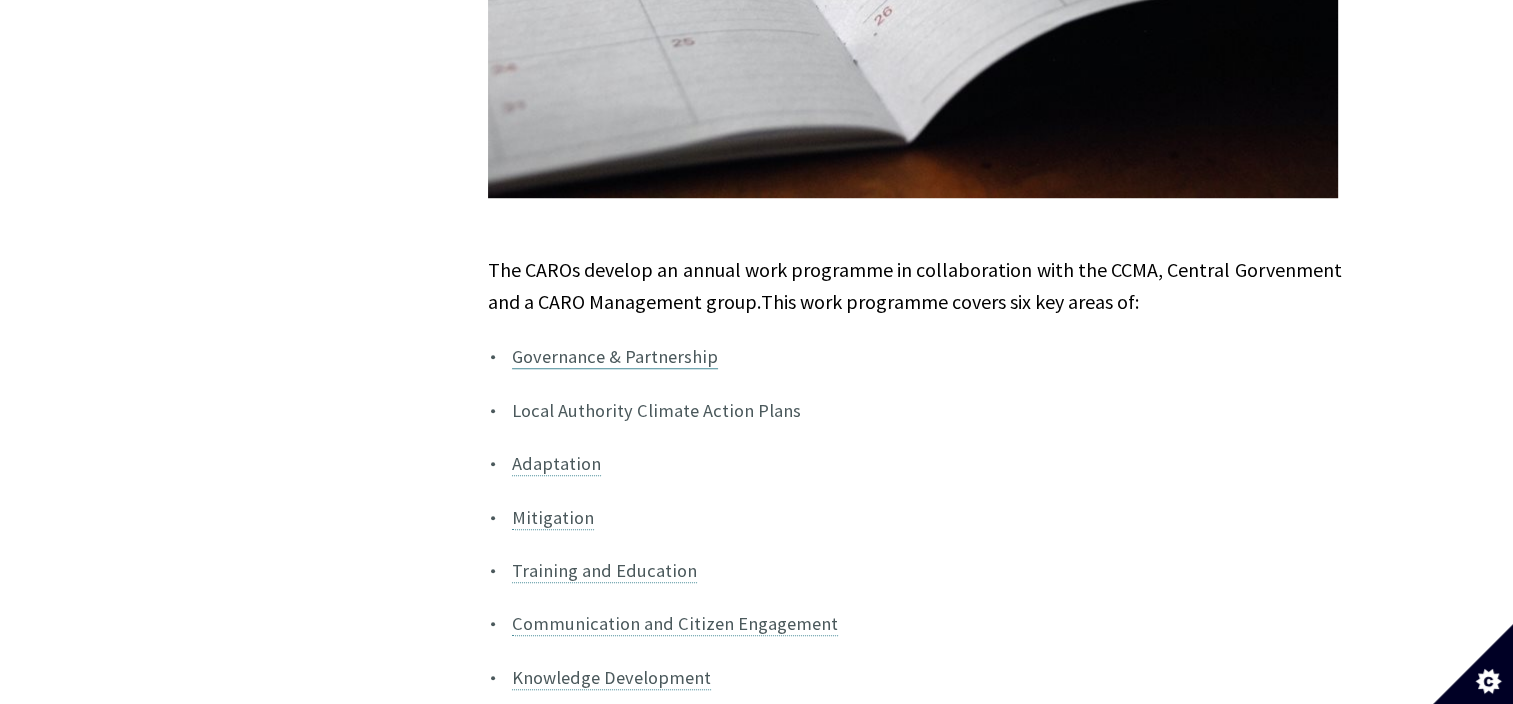 click on "Governance & Partnership" at bounding box center (615, 357) 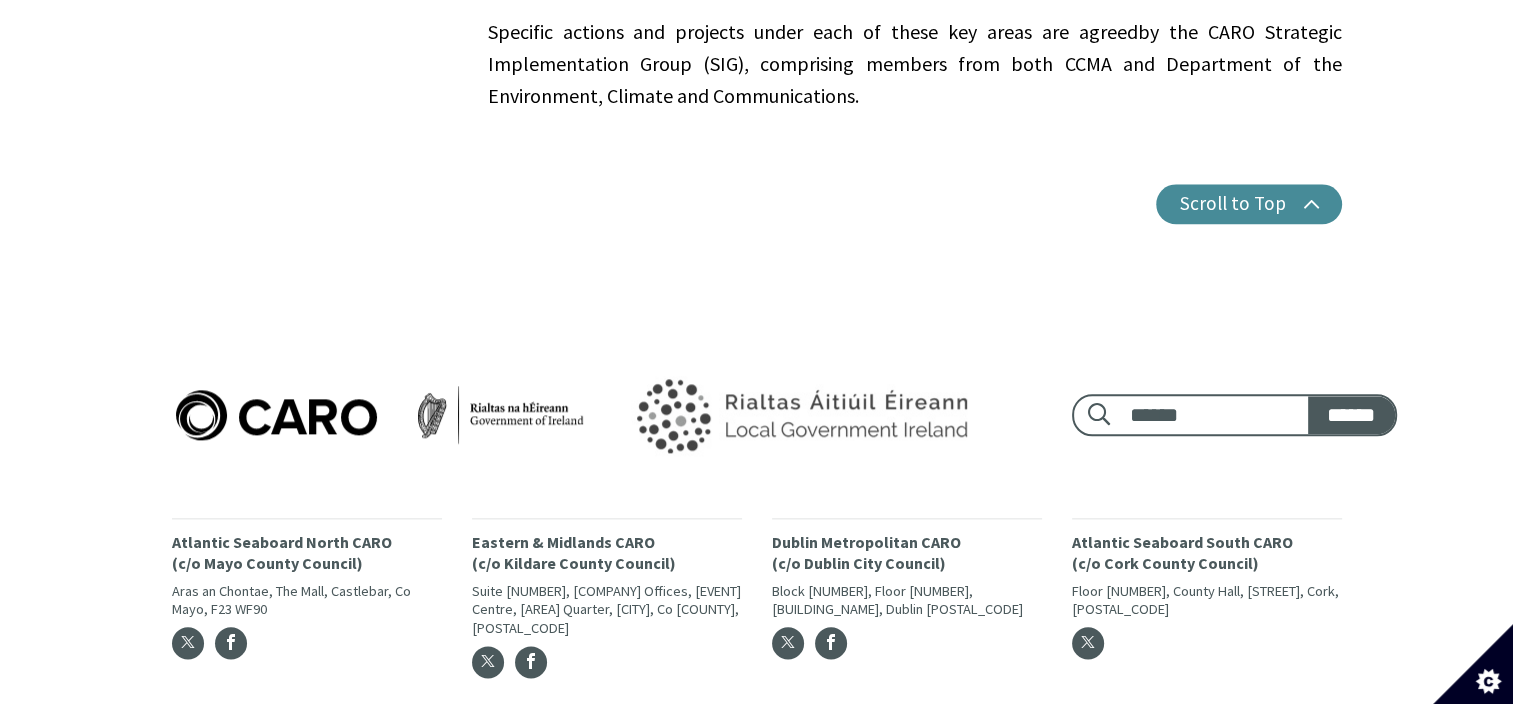 scroll, scrollTop: 2275, scrollLeft: 0, axis: vertical 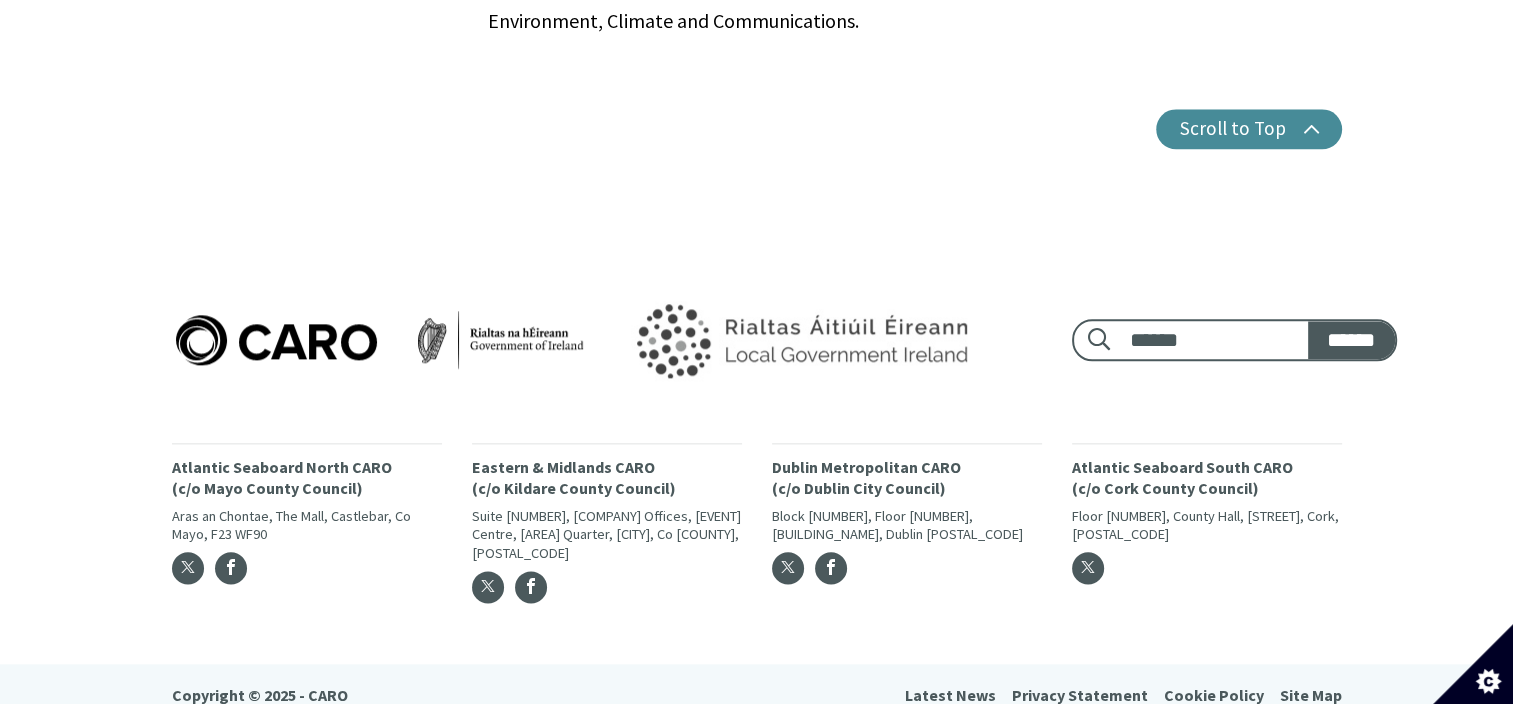 click on "Footer search:
******
******
Atlantic Seaboard North CARO (c/o Mayo County Council)
Aras an Chontae, The Mall, Castlebar, Co Mayo, F23 WF90
Eastern & Midlands CARO (c/o Kildare County Council)
Suite 25 Premier Business Offices, Osprey Conference Centre, Devoy Quarter, Naas, Co Kildare, W91X29K
Dublin Metropolitan CARO (c/o Dublin City Council)" at bounding box center (756, 438) 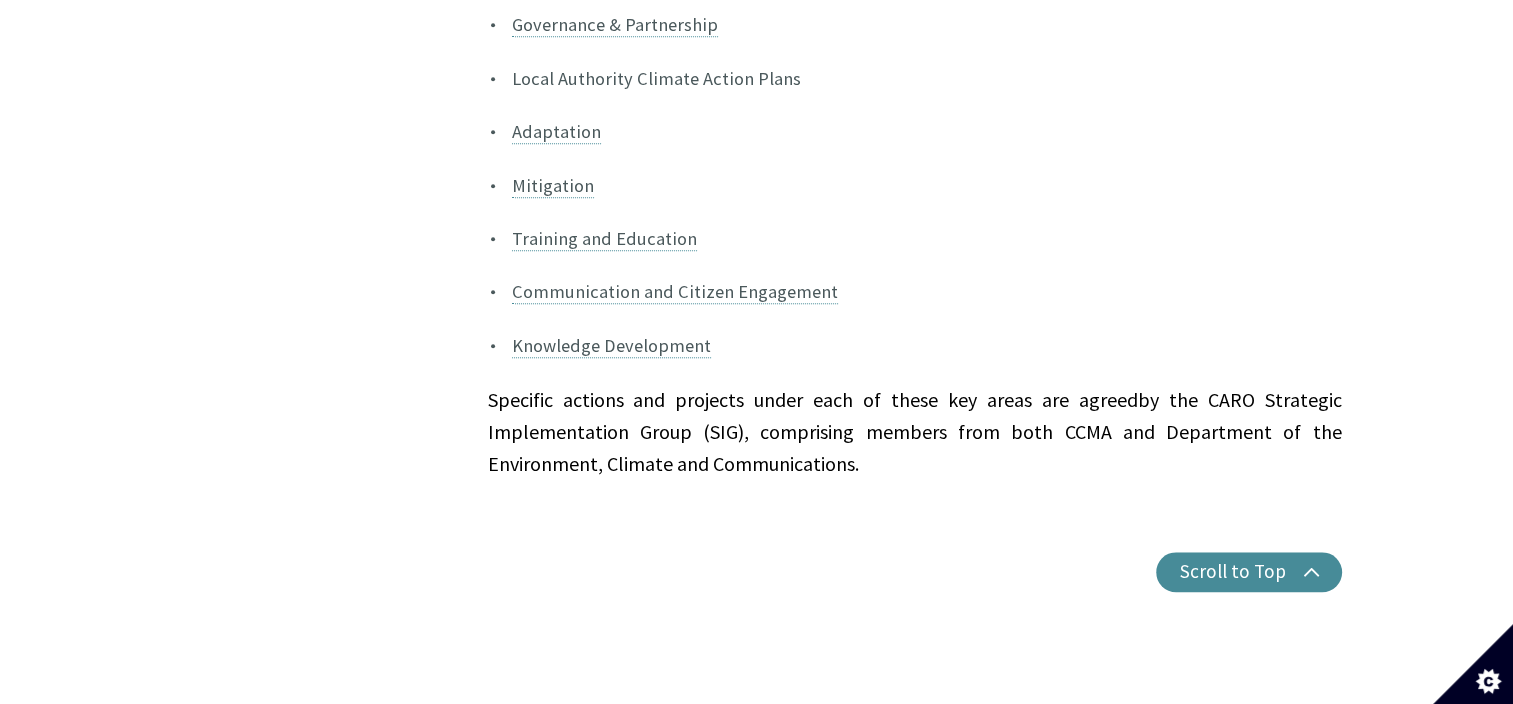 scroll, scrollTop: 1775, scrollLeft: 0, axis: vertical 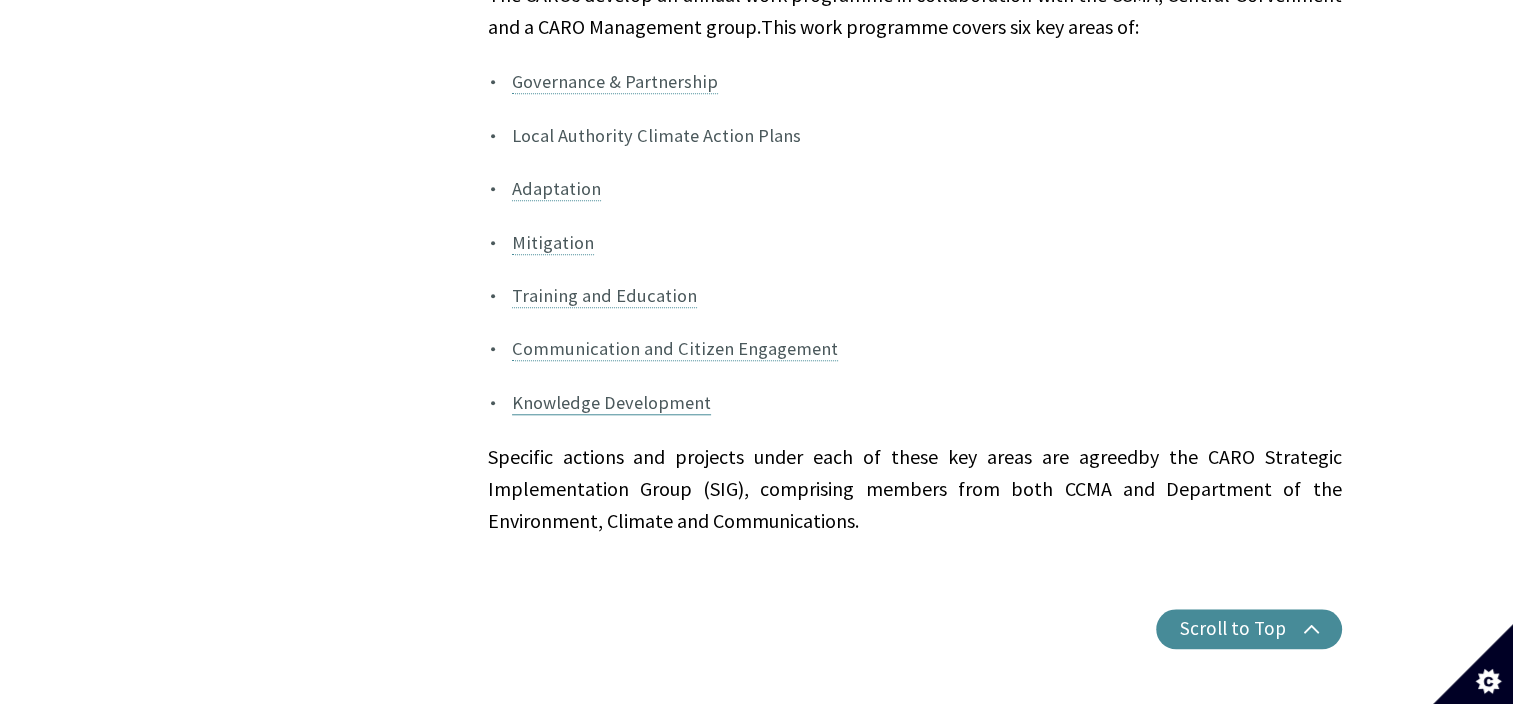 click on "Knowledge Development" at bounding box center (611, 403) 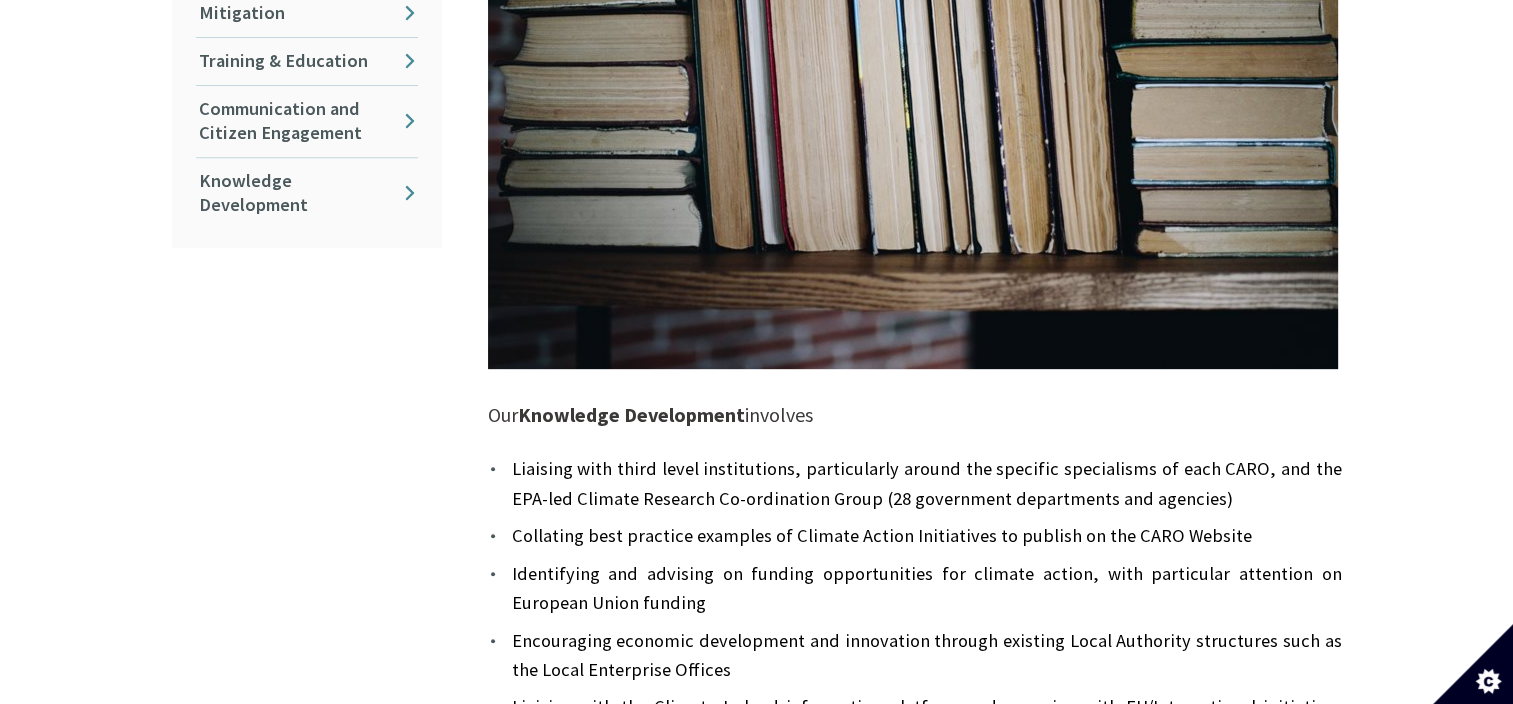 scroll, scrollTop: 800, scrollLeft: 0, axis: vertical 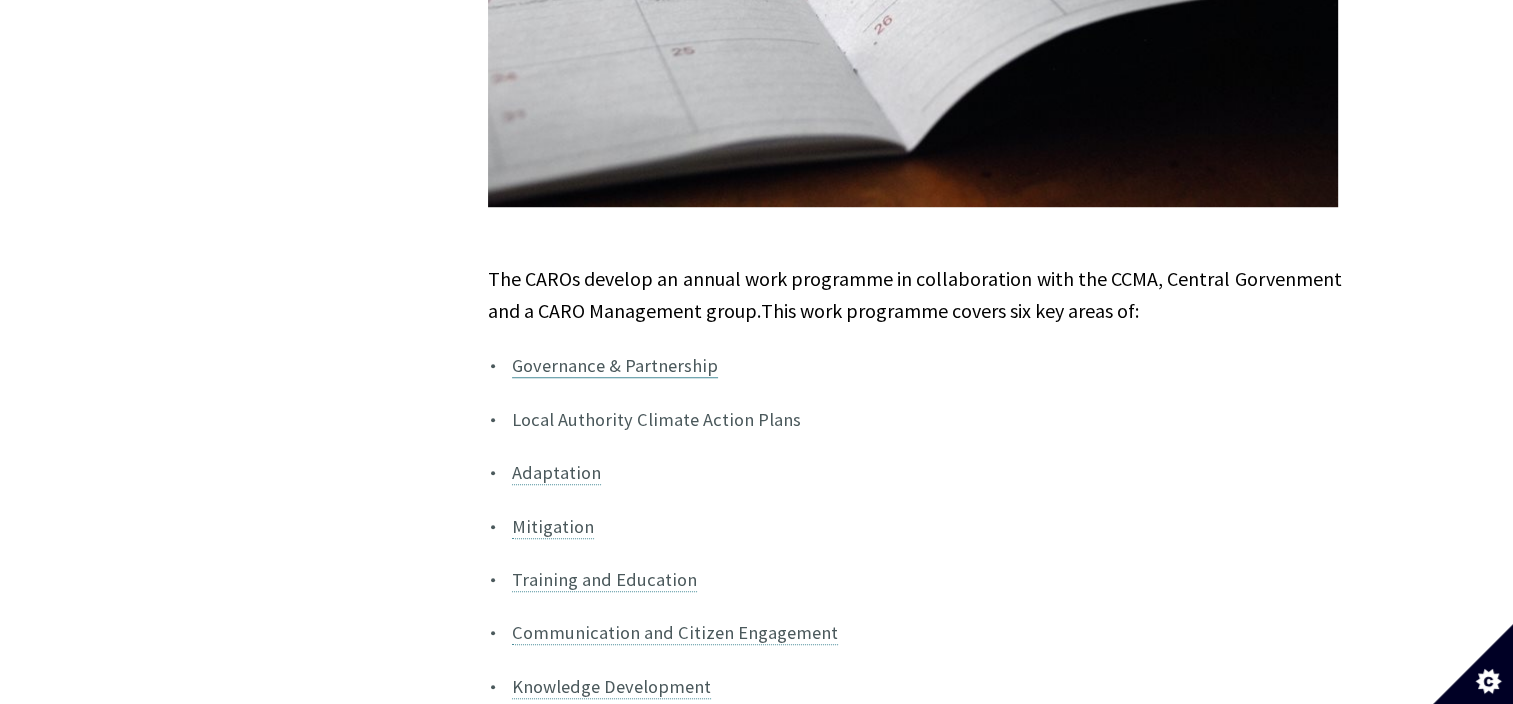 click on "Governance & Partnership" at bounding box center (615, 366) 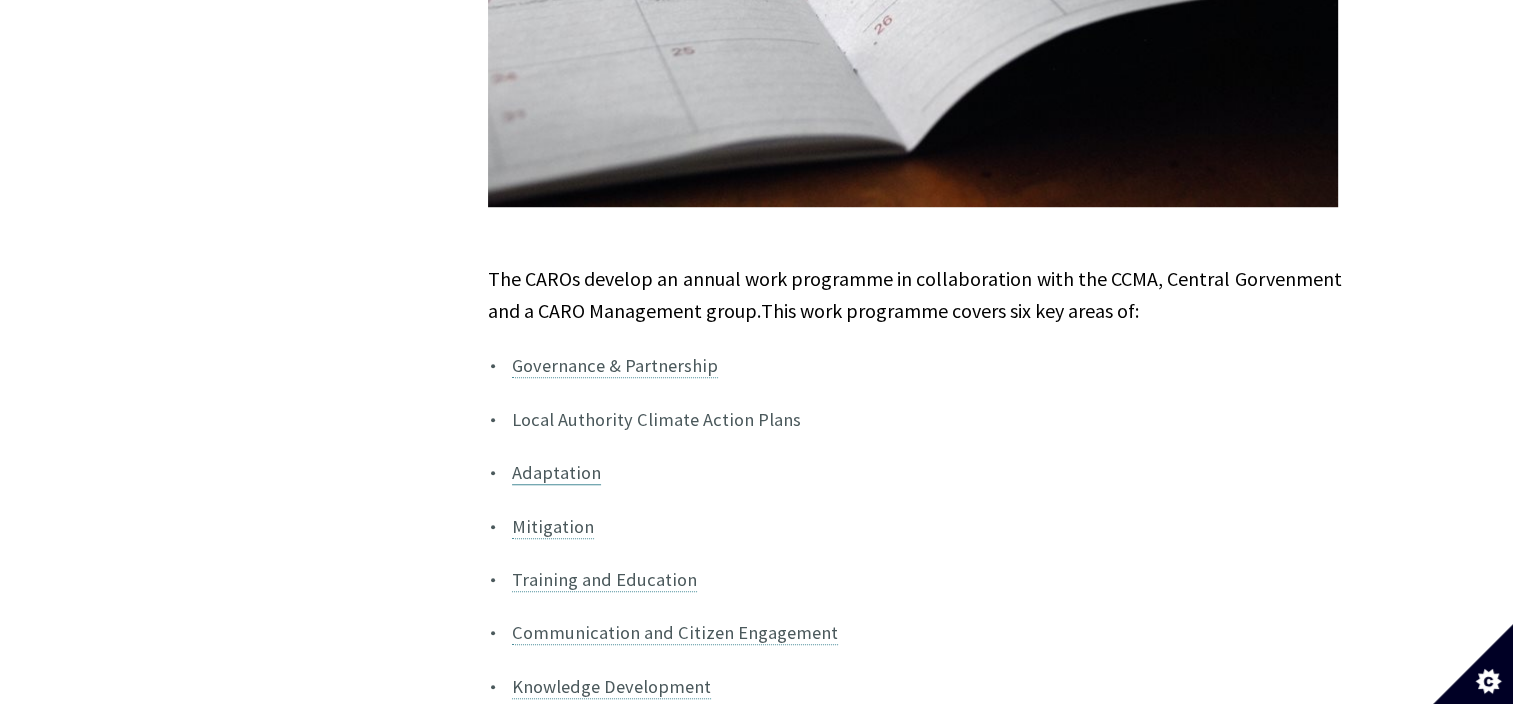 click on "Adaptation" at bounding box center (556, 473) 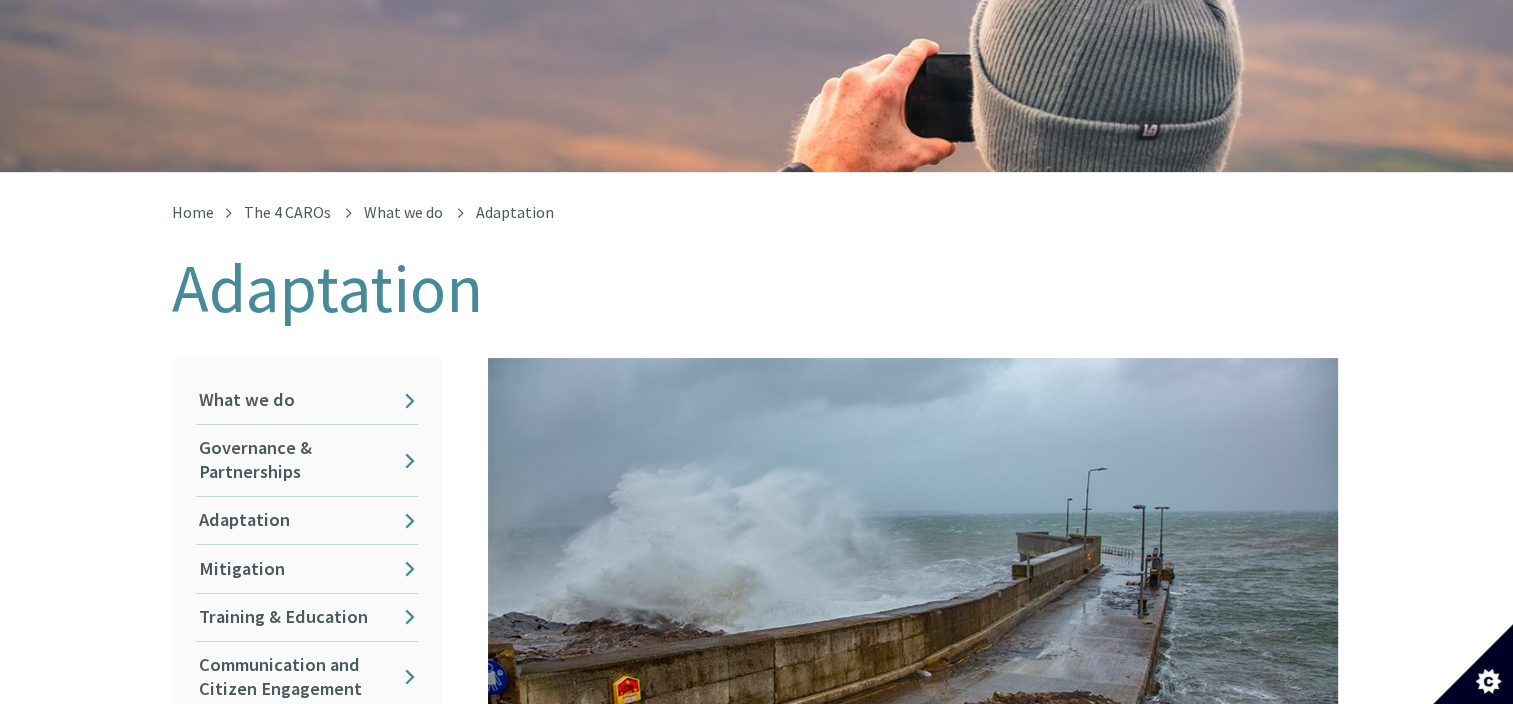 scroll, scrollTop: 300, scrollLeft: 0, axis: vertical 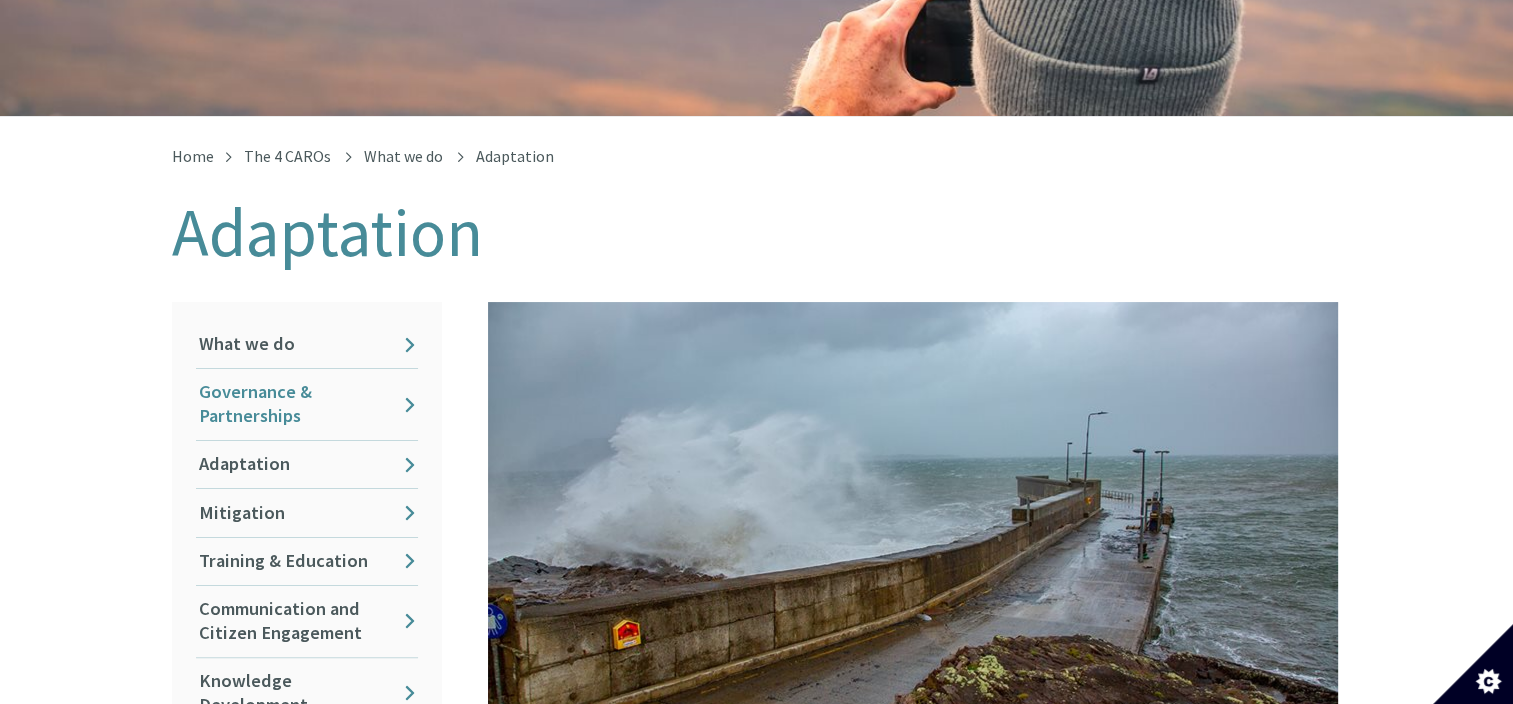 click on "Governance & Partnerships" at bounding box center [307, 404] 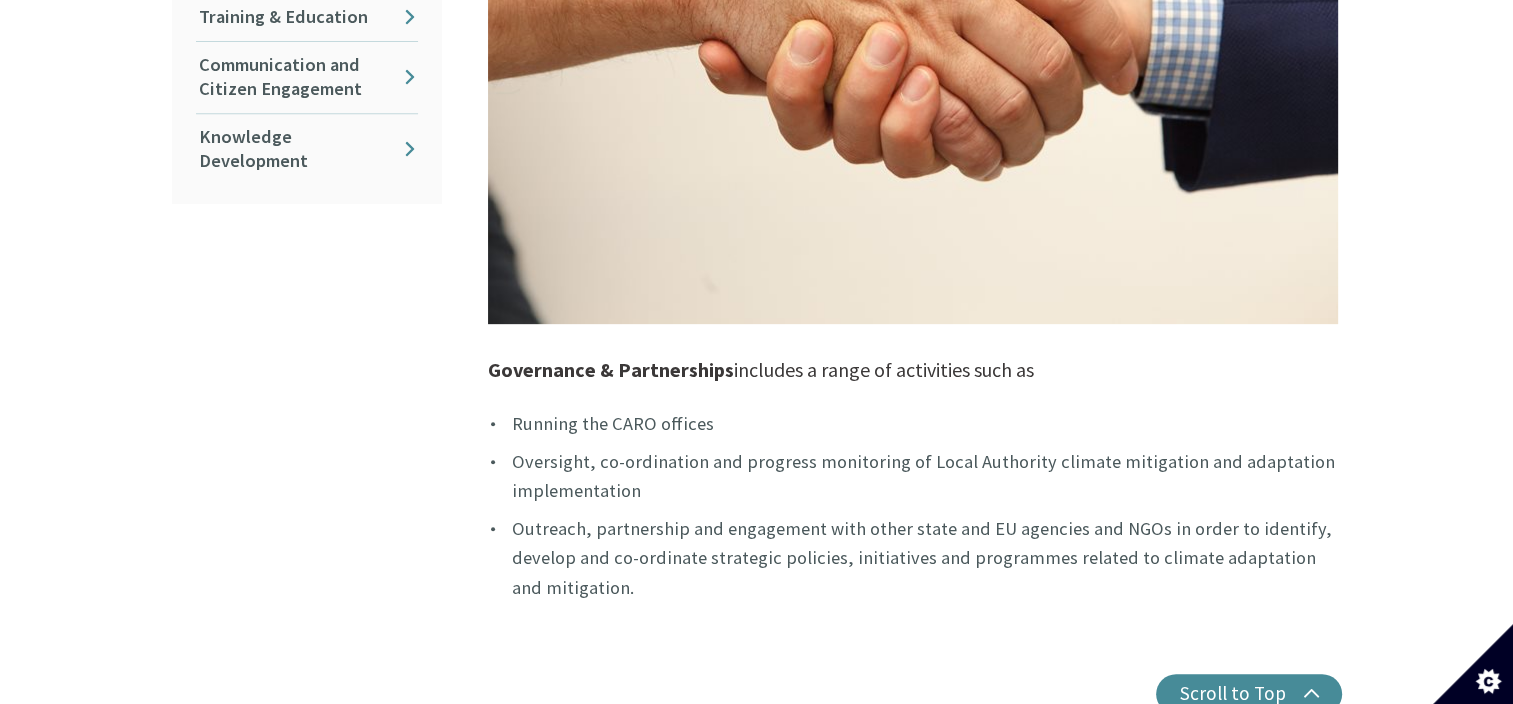 scroll, scrollTop: 900, scrollLeft: 0, axis: vertical 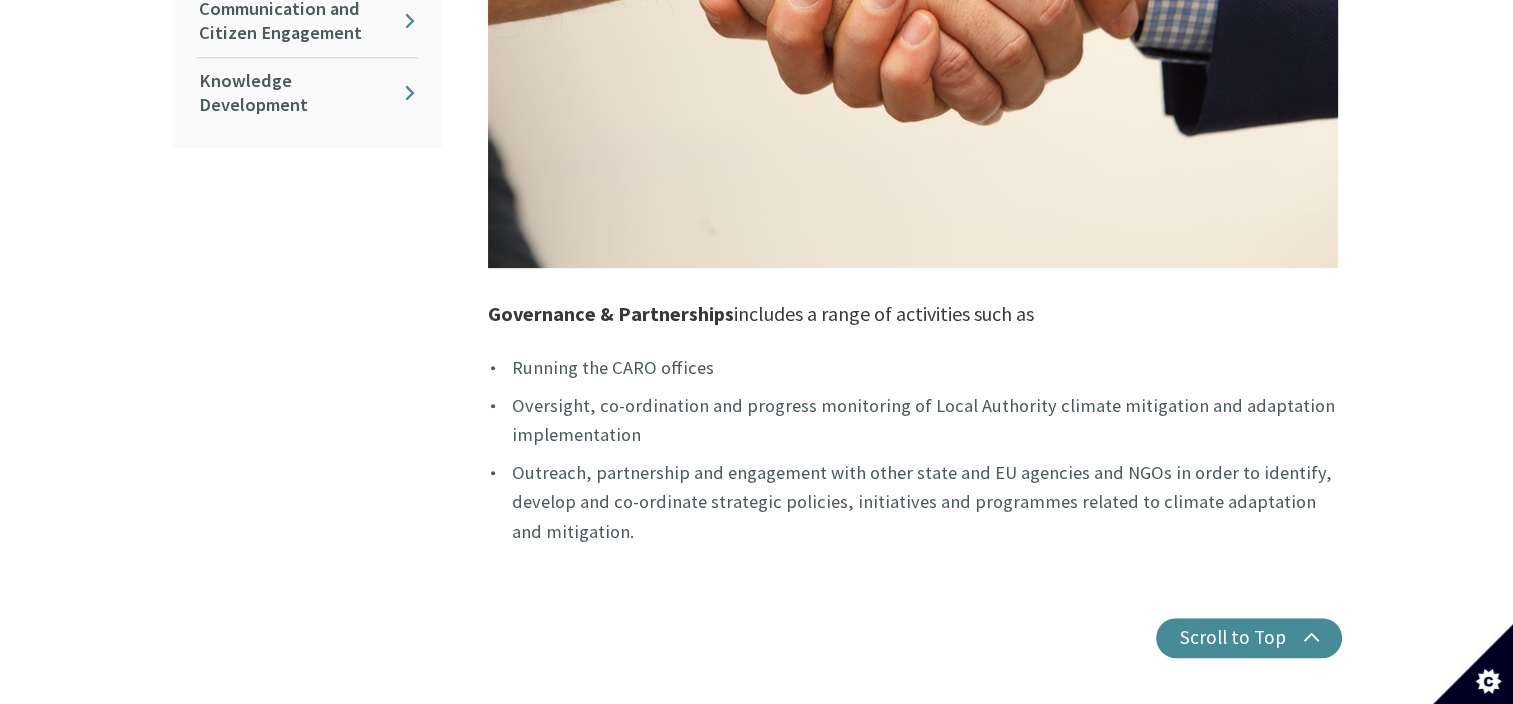 click on "In this section
What we do
Governance & Partnerships Adaptation Mitigation Training & Education Communication and Citizen Engagement Knowledge Development" at bounding box center [307, 136] 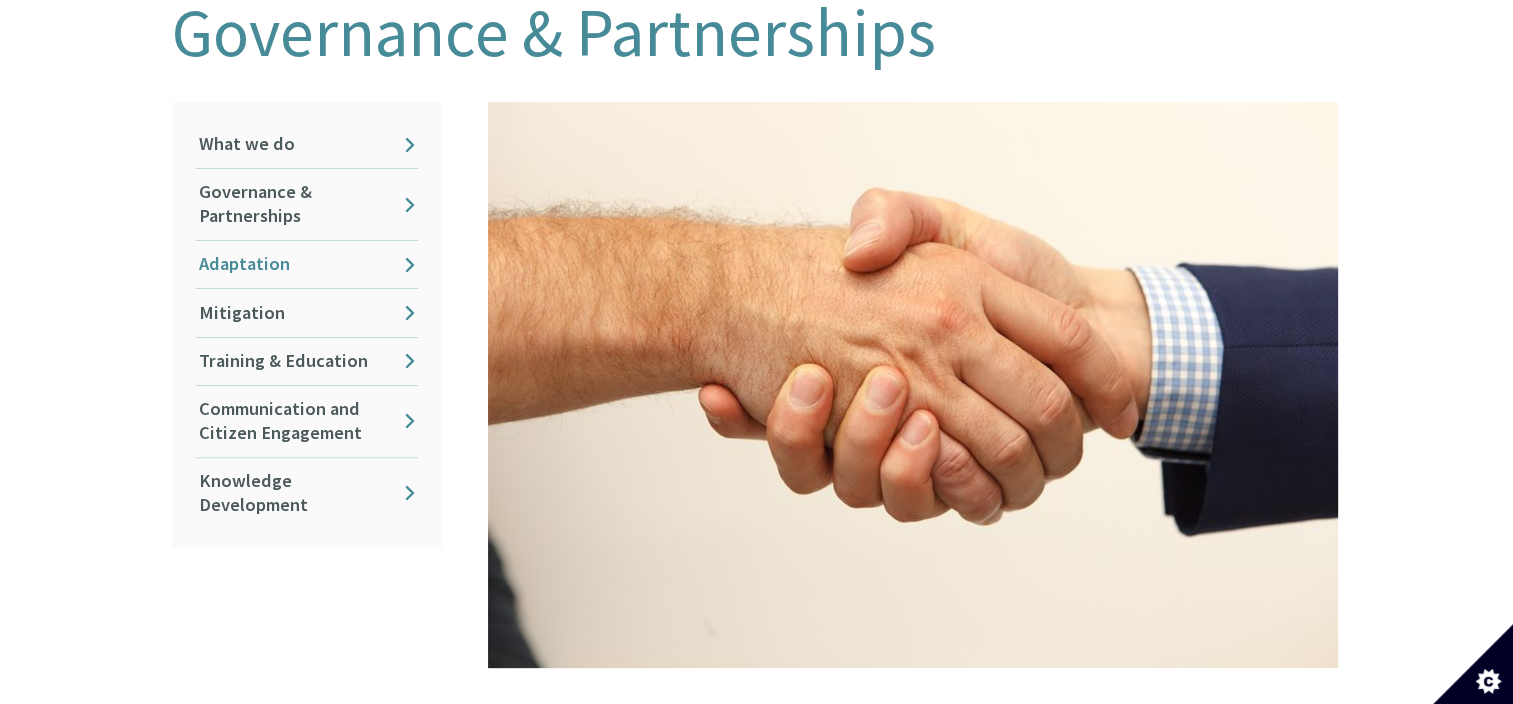 click on "Adaptation" at bounding box center (307, 264) 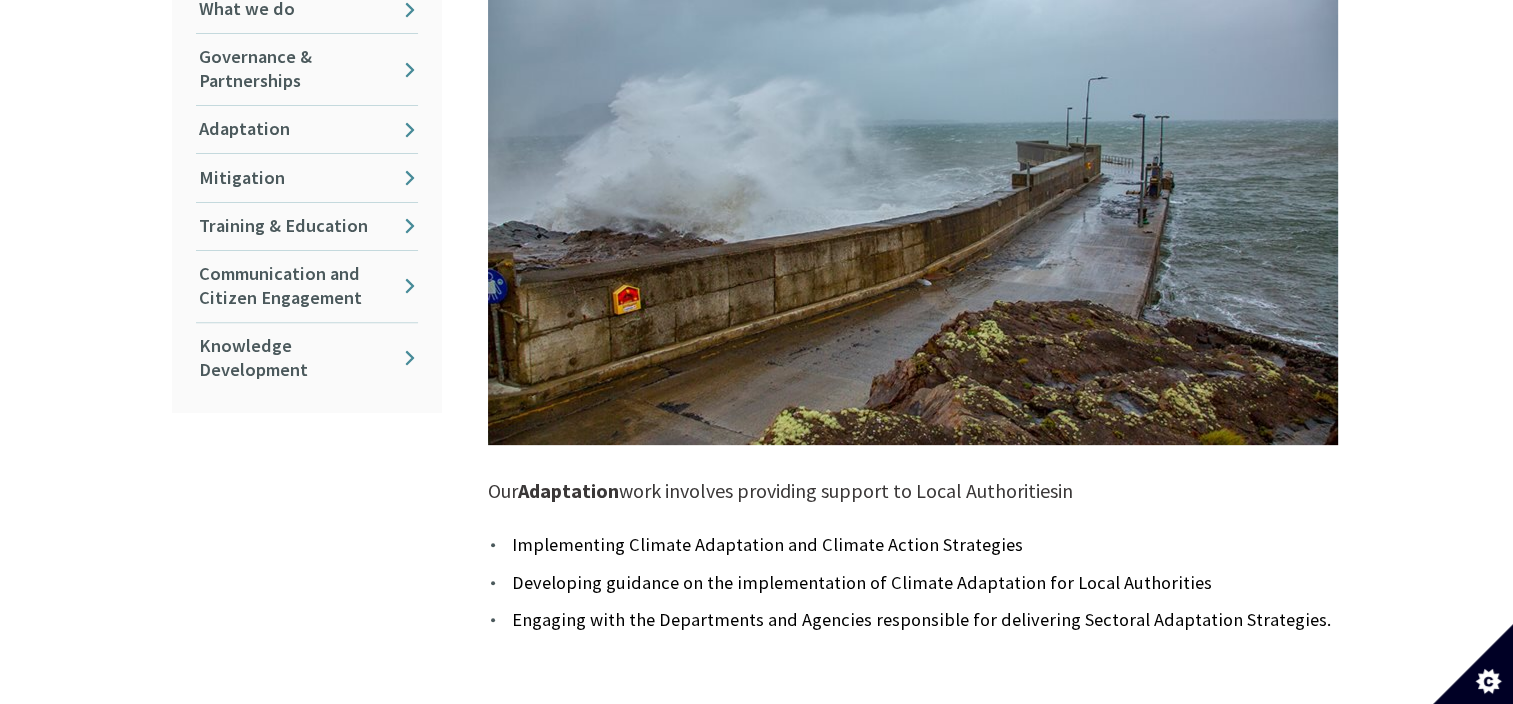 scroll, scrollTop: 600, scrollLeft: 0, axis: vertical 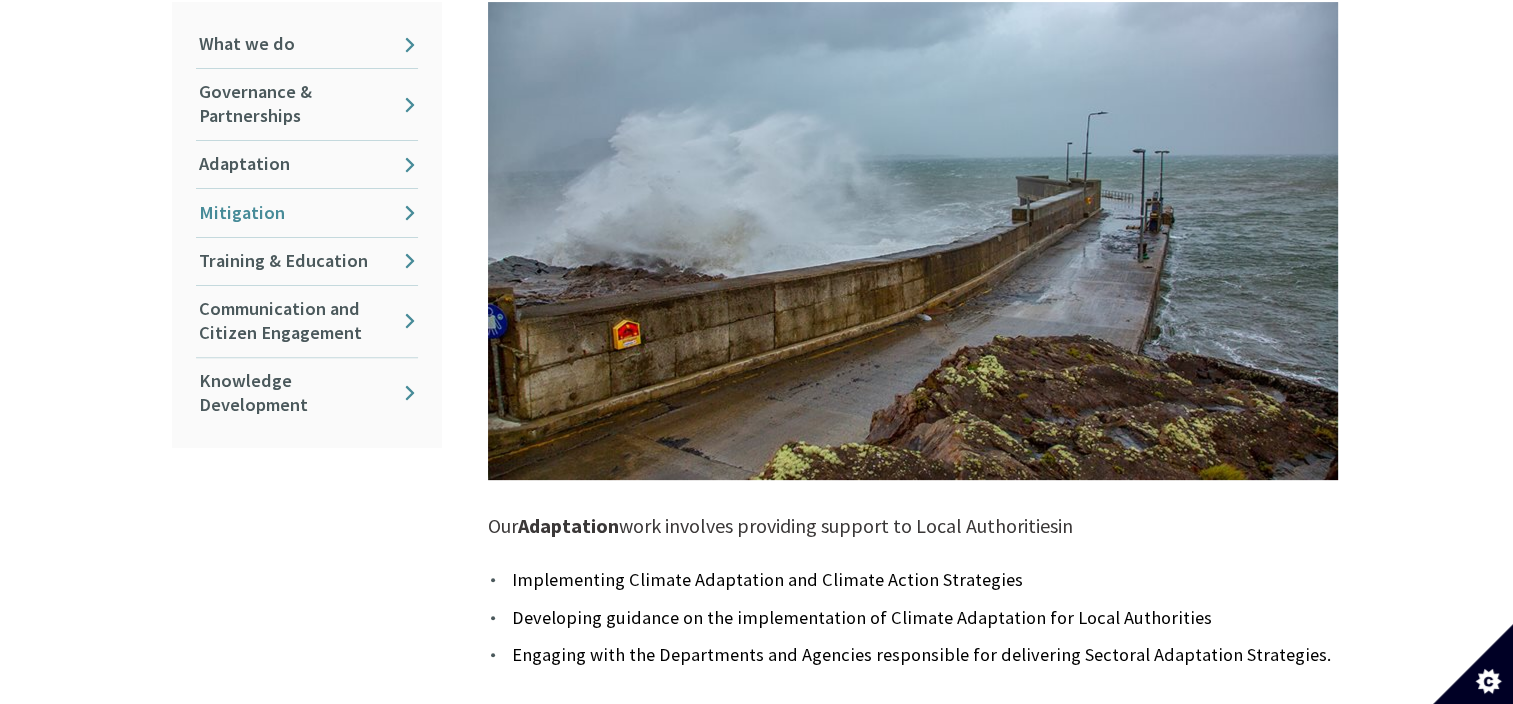 click on "Mitigation" at bounding box center (307, 212) 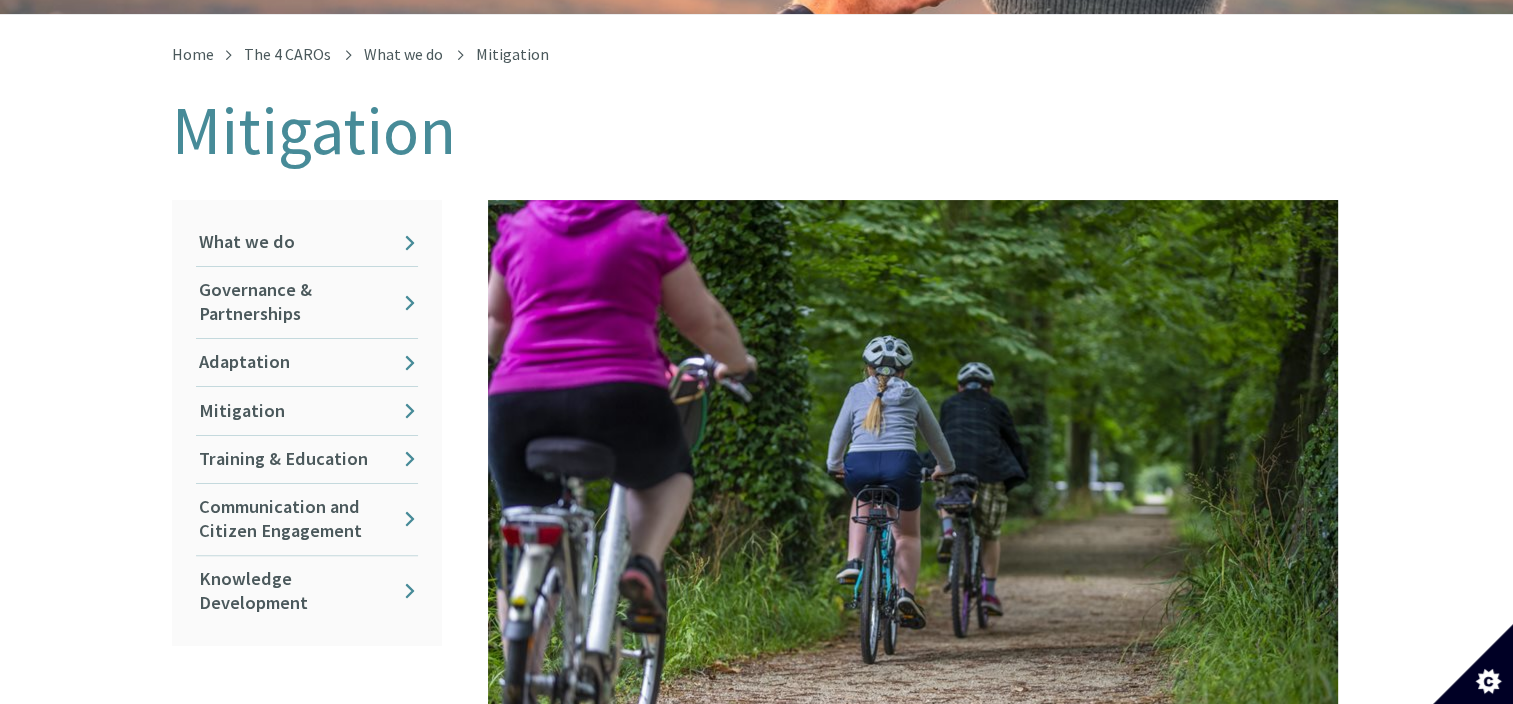 scroll, scrollTop: 400, scrollLeft: 0, axis: vertical 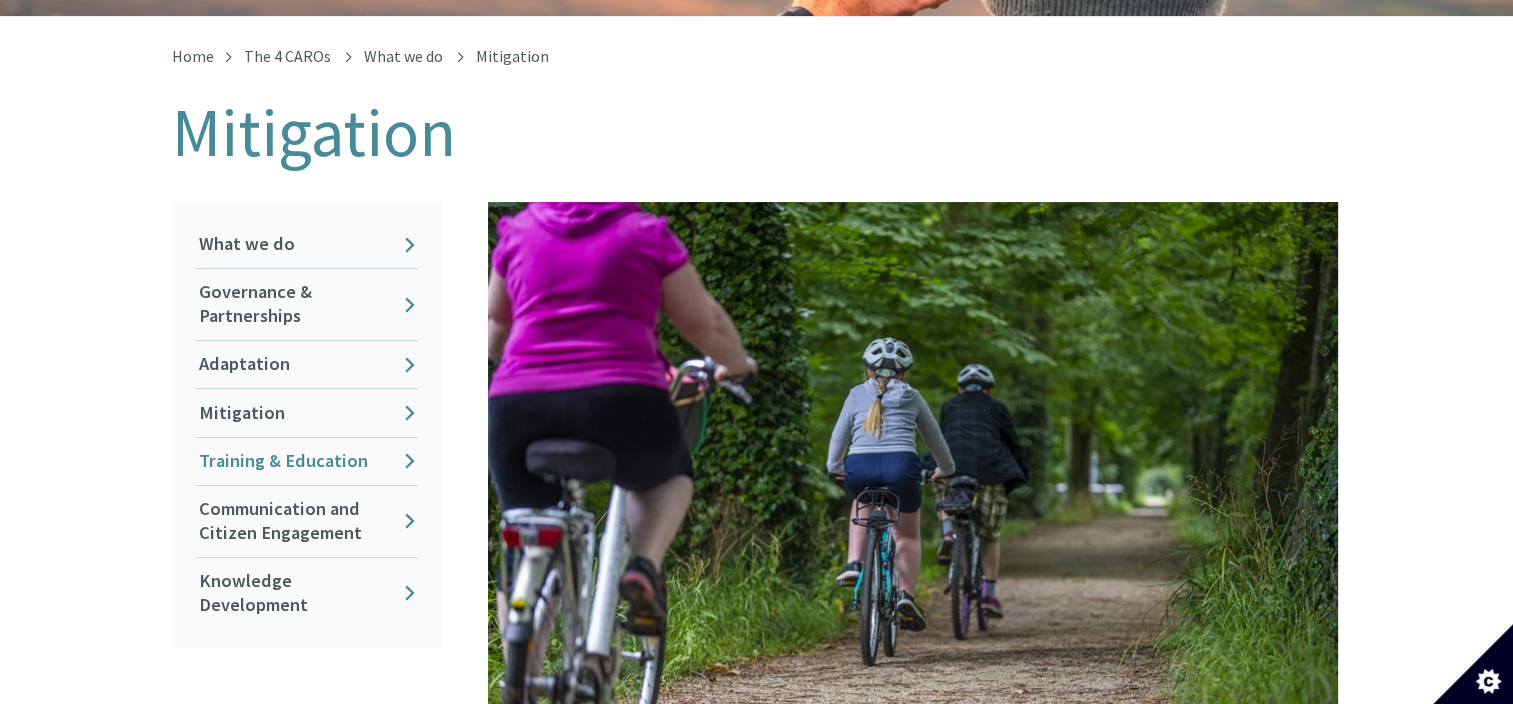 click on "Training & Education" at bounding box center [307, 461] 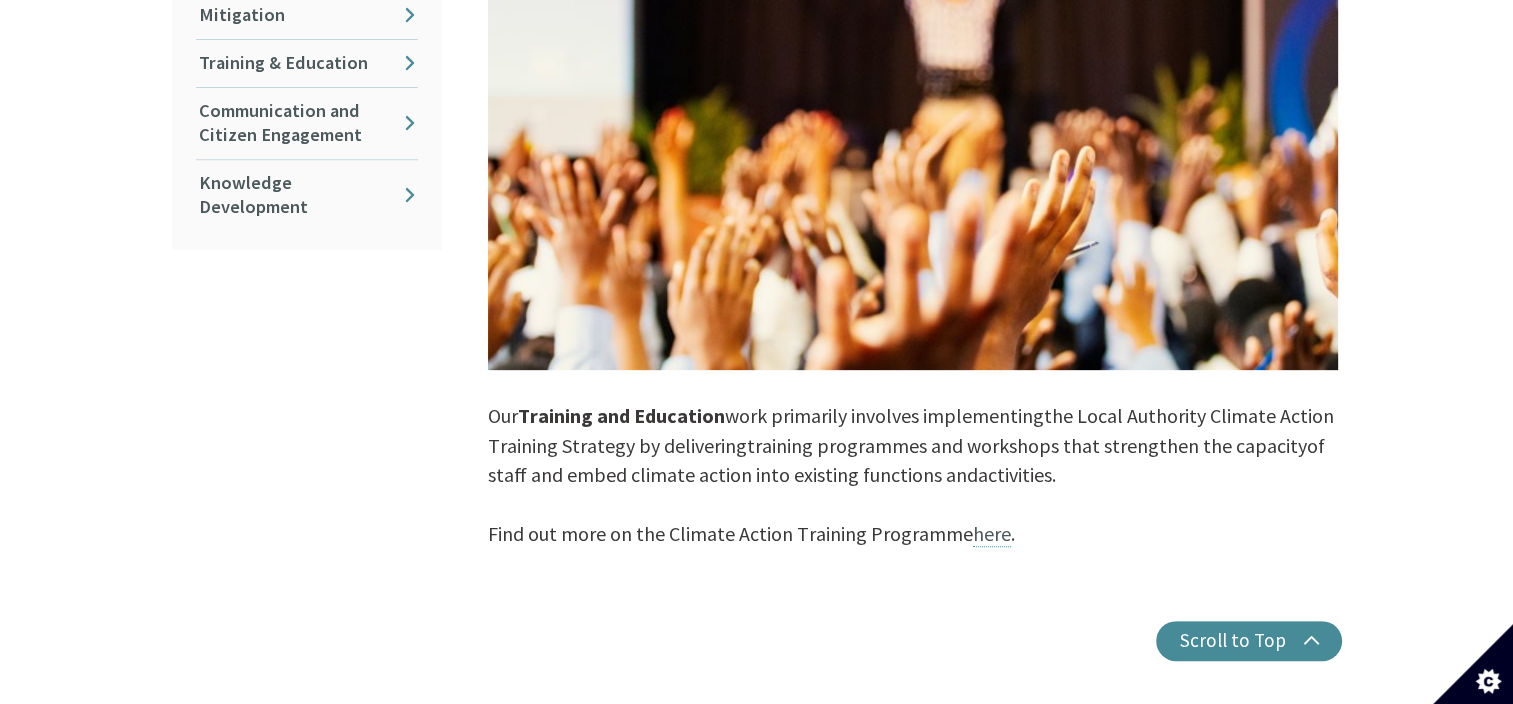 scroll, scrollTop: 800, scrollLeft: 0, axis: vertical 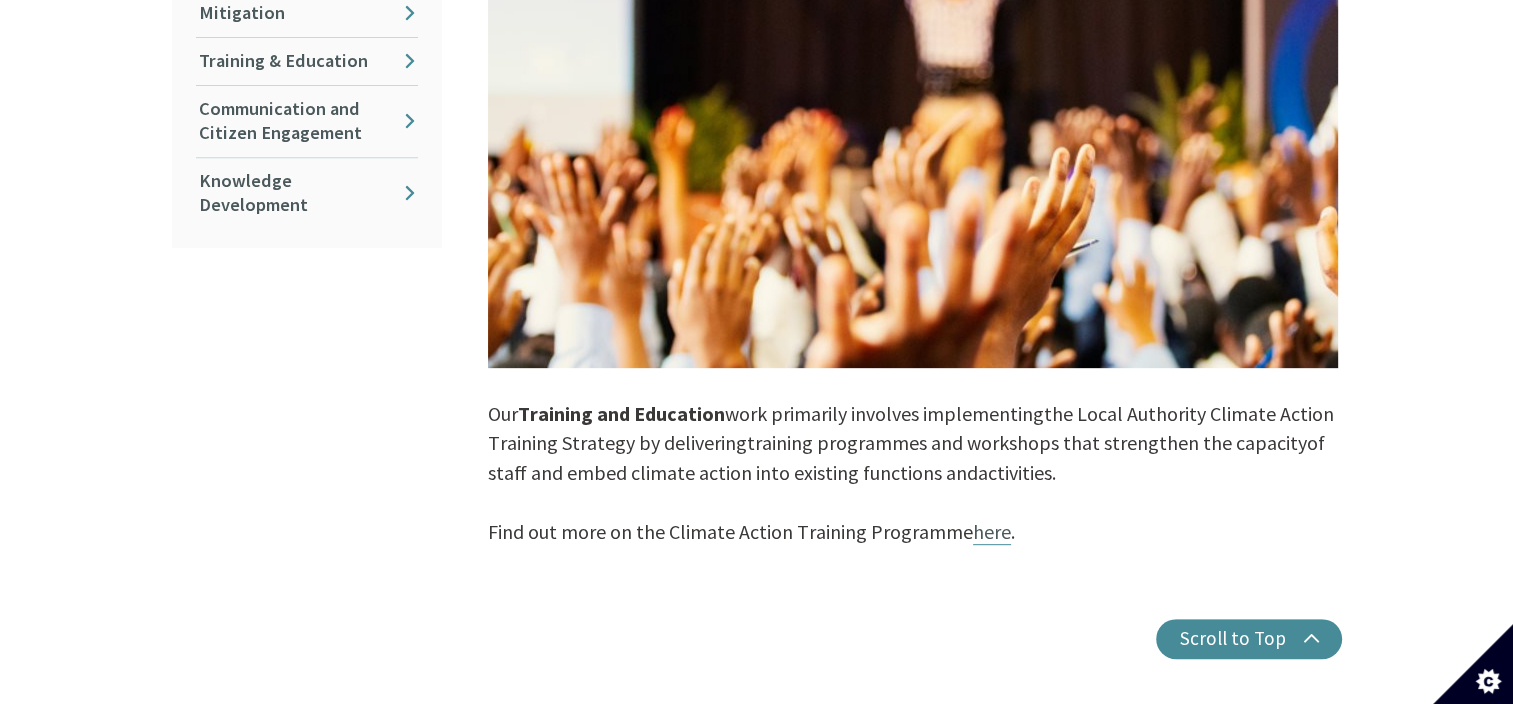 click on "here" at bounding box center (992, 532) 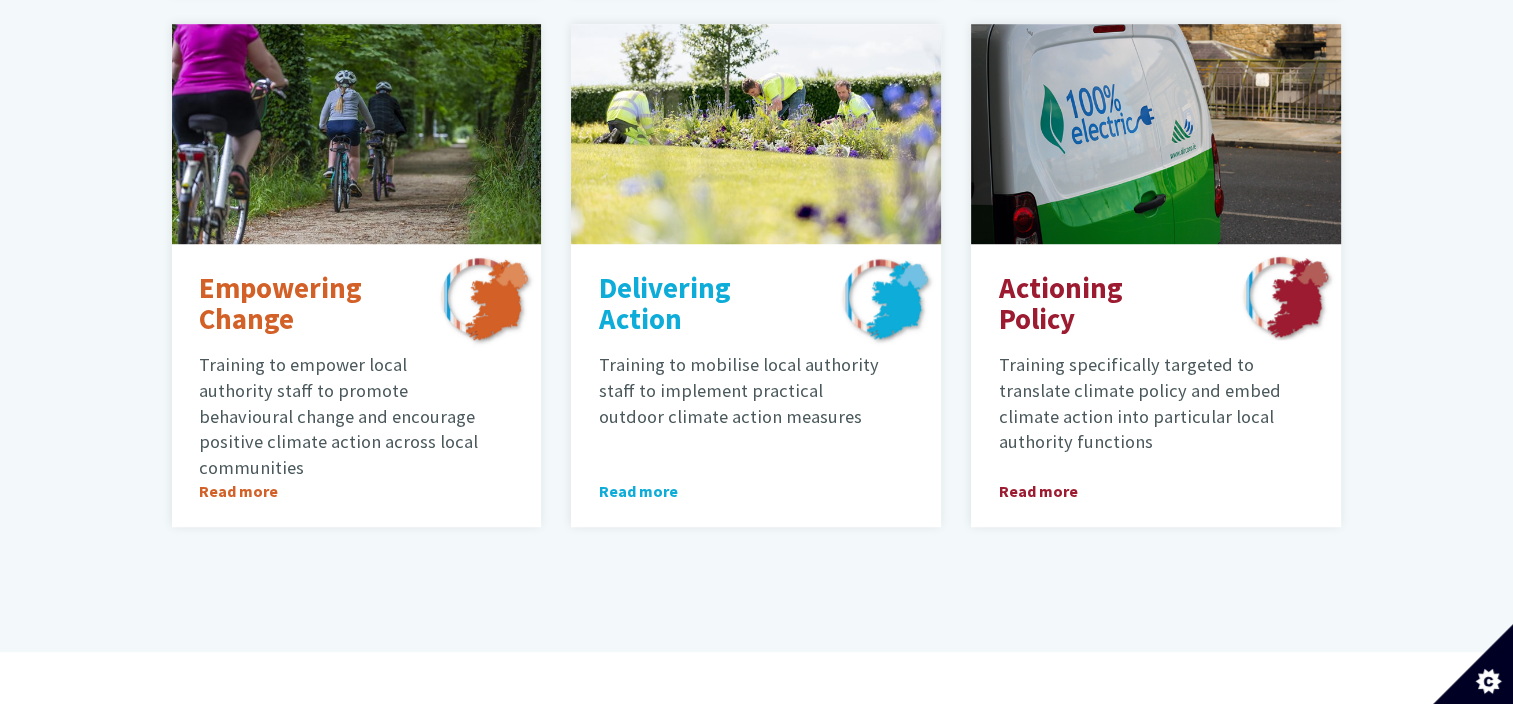 scroll, scrollTop: 1400, scrollLeft: 0, axis: vertical 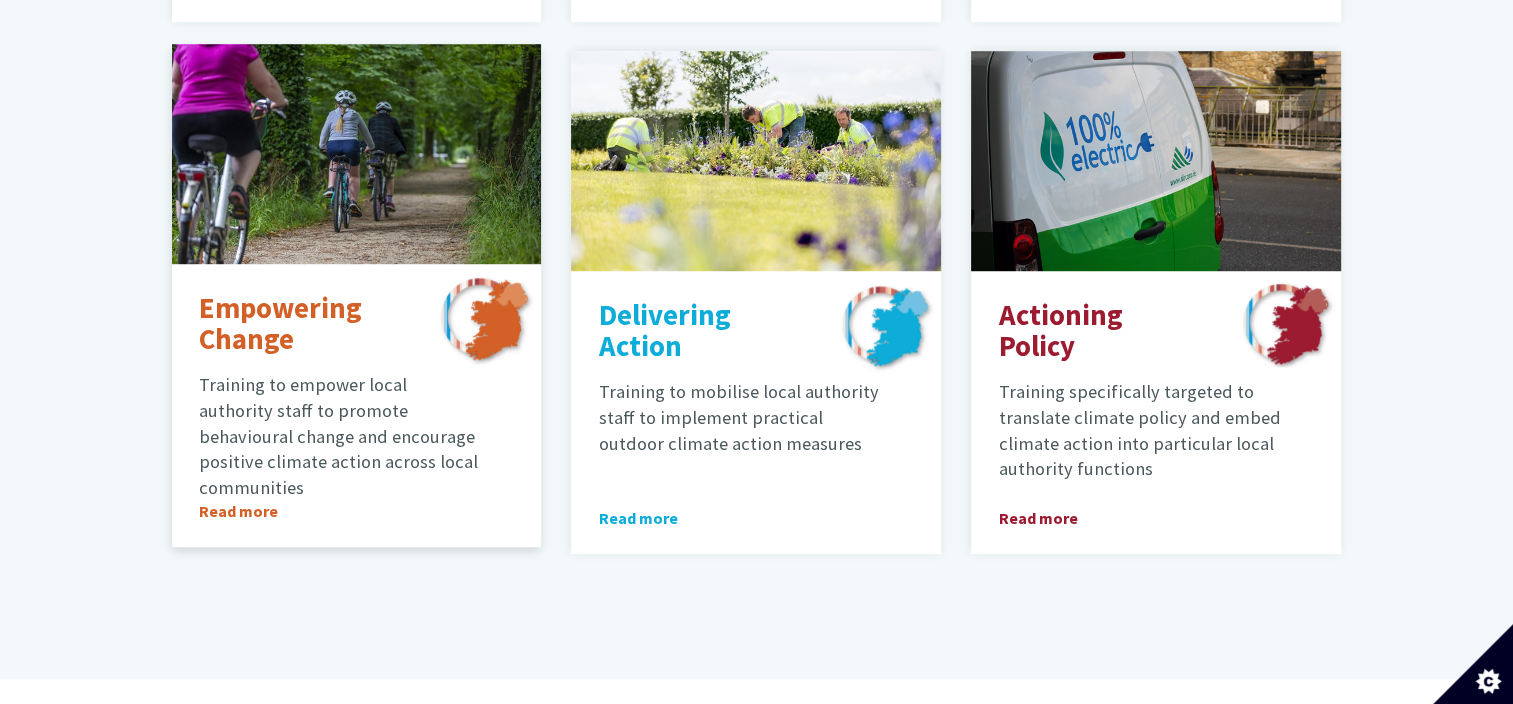 click on "Read more" at bounding box center [254, 511] 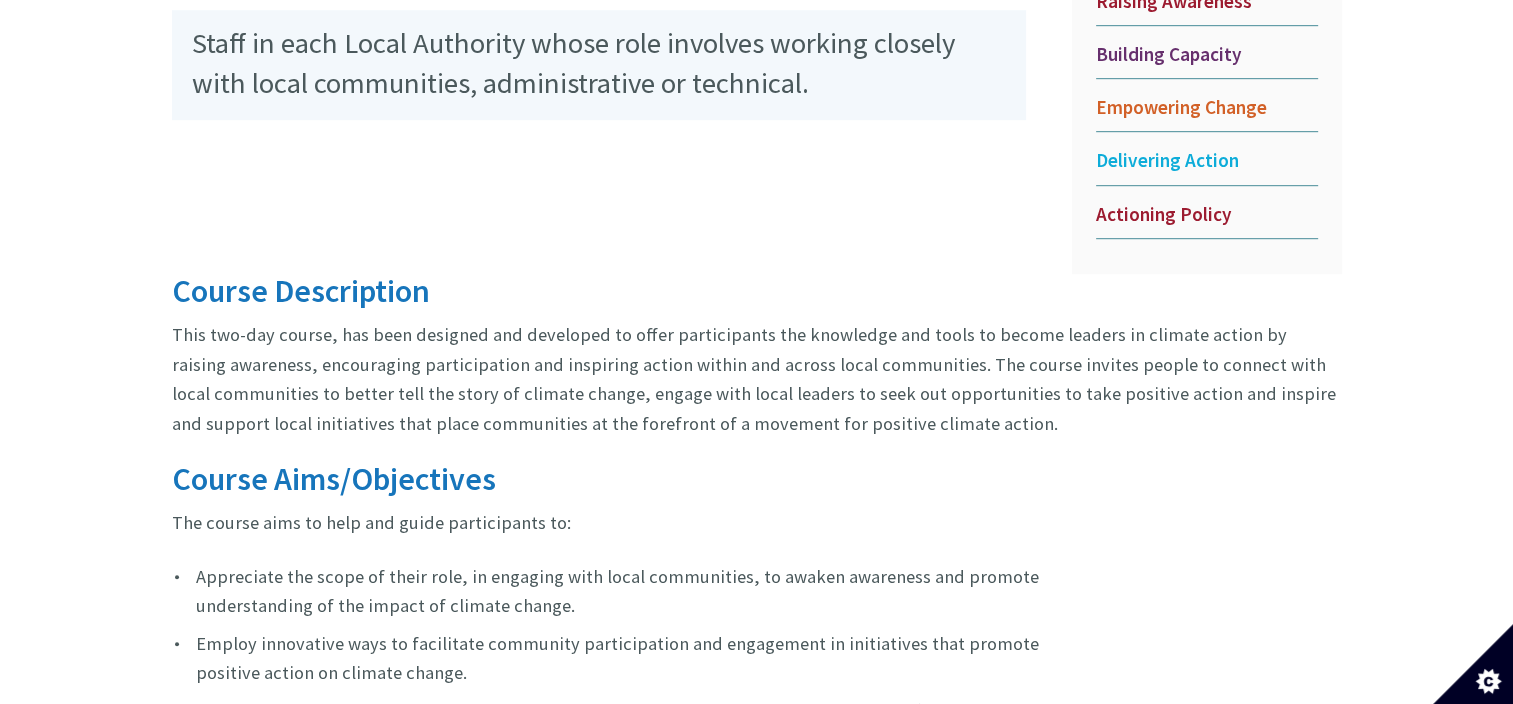 scroll, scrollTop: 600, scrollLeft: 0, axis: vertical 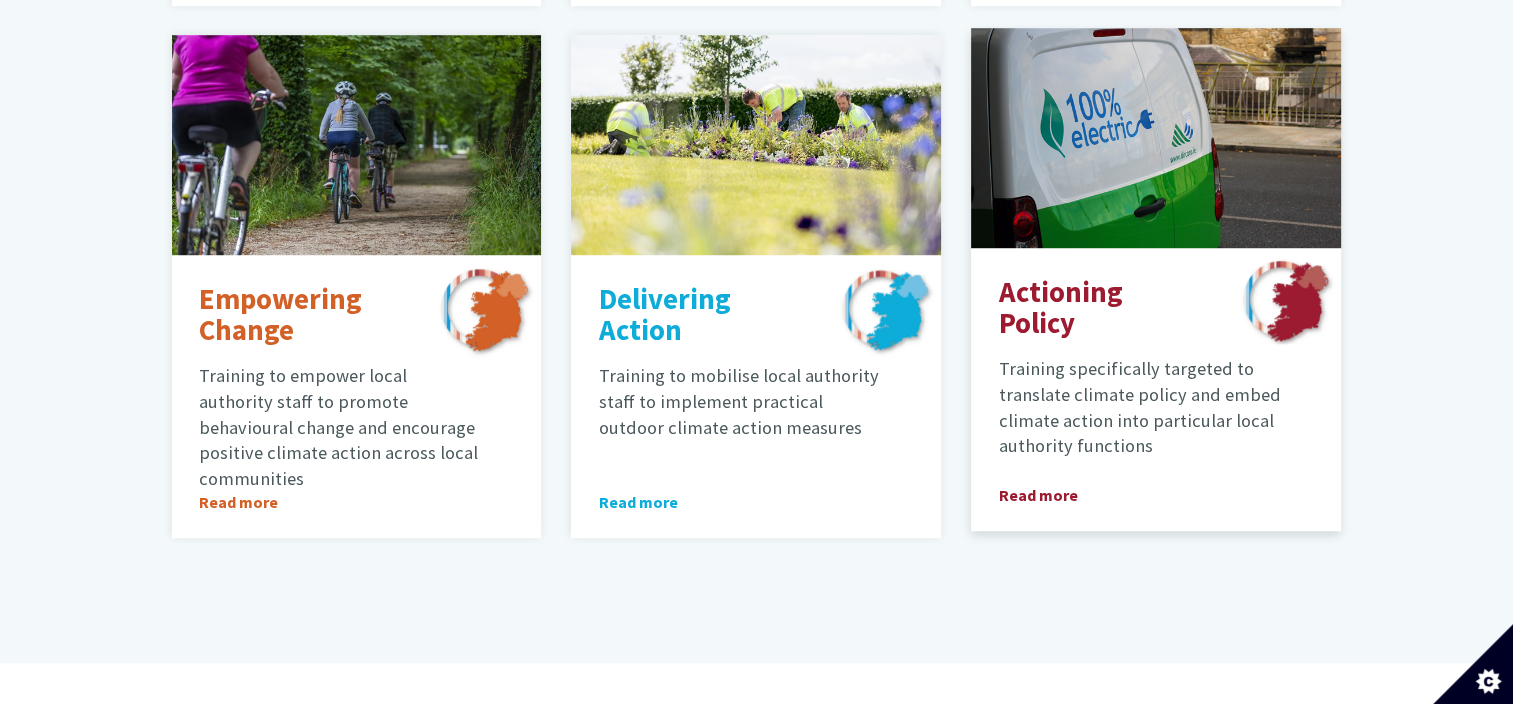 click on "Read more" at bounding box center [1054, 495] 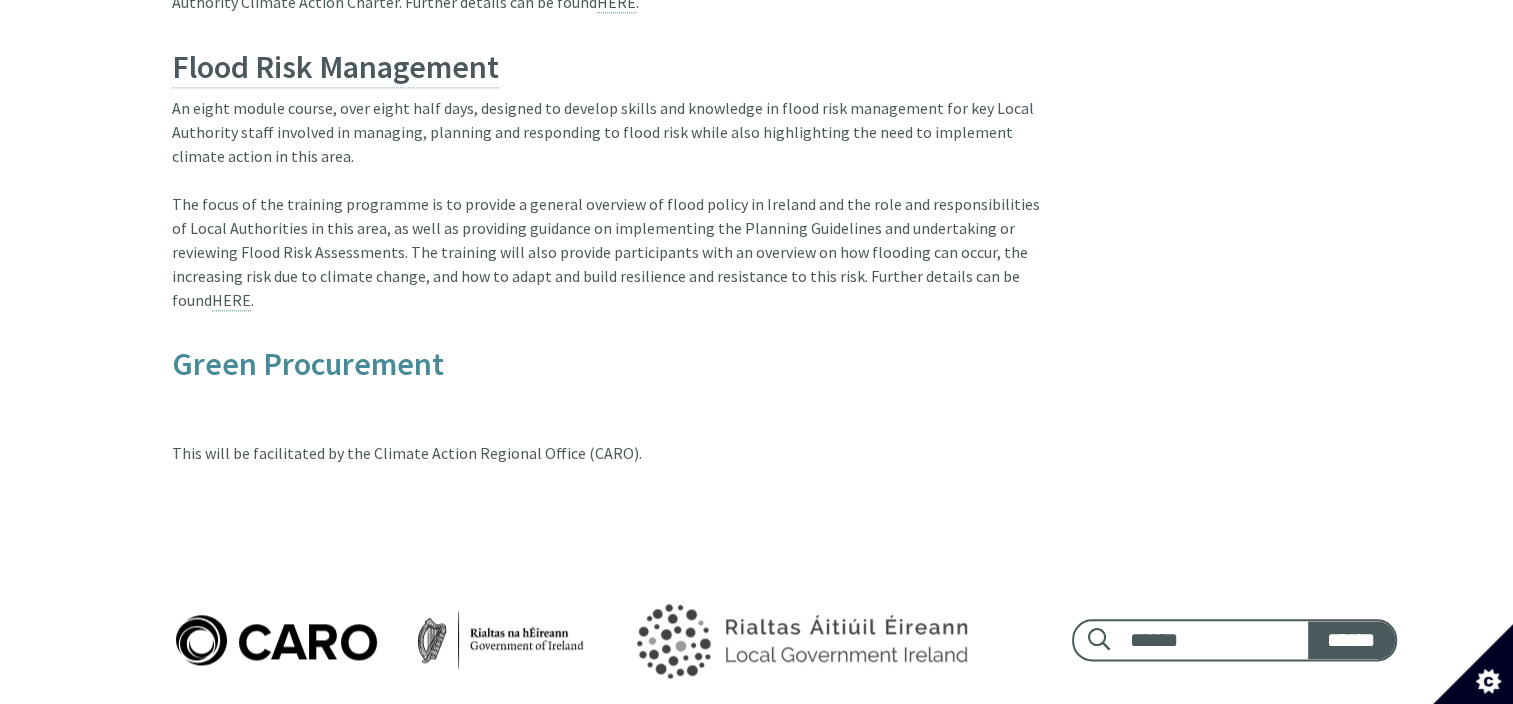 scroll, scrollTop: 1800, scrollLeft: 0, axis: vertical 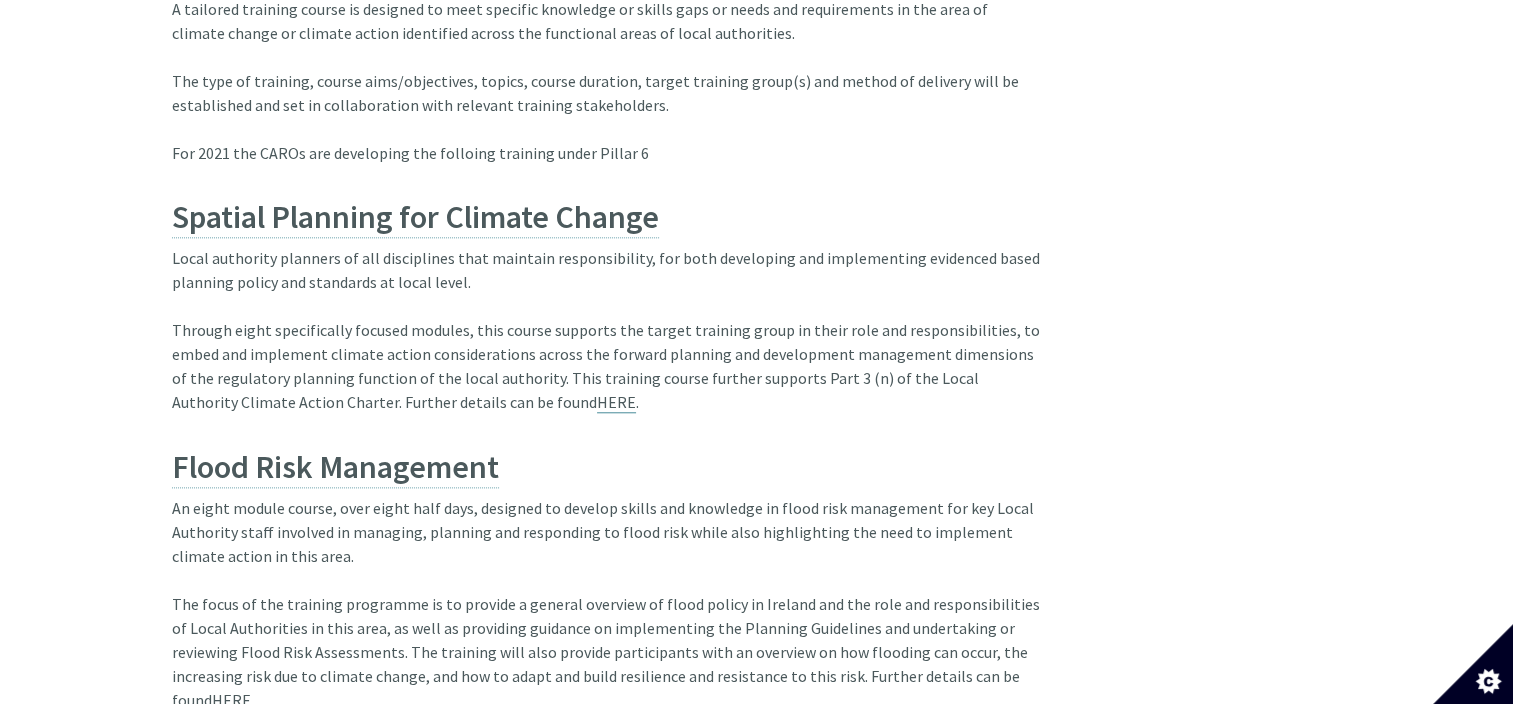 click on "HERE" at bounding box center [616, 402] 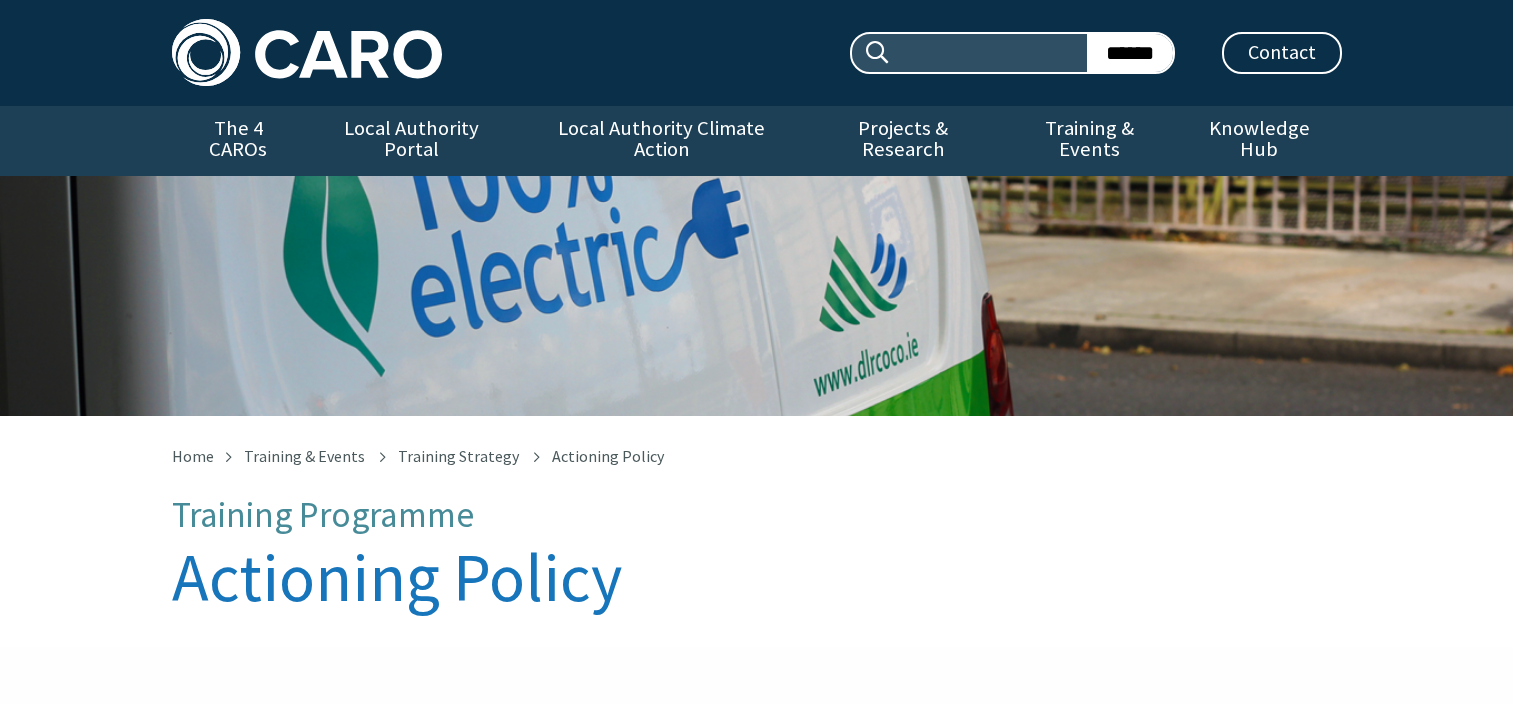 scroll, scrollTop: 1816, scrollLeft: 0, axis: vertical 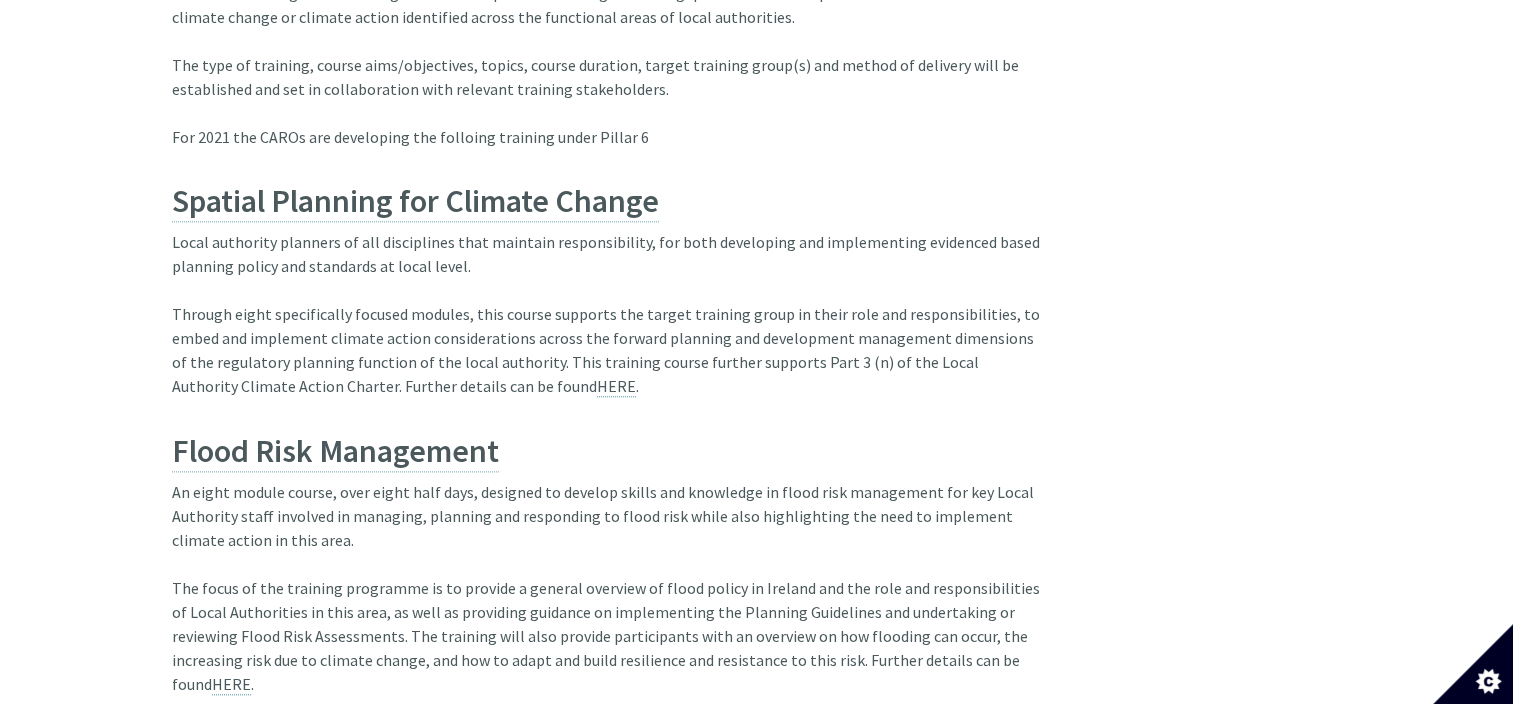 click on "Training Duration
Tailored according to specific course
Target Training Group
Identified groupings of Local Authority staff across any functional areas.
Training Menu" at bounding box center (756, 39) 